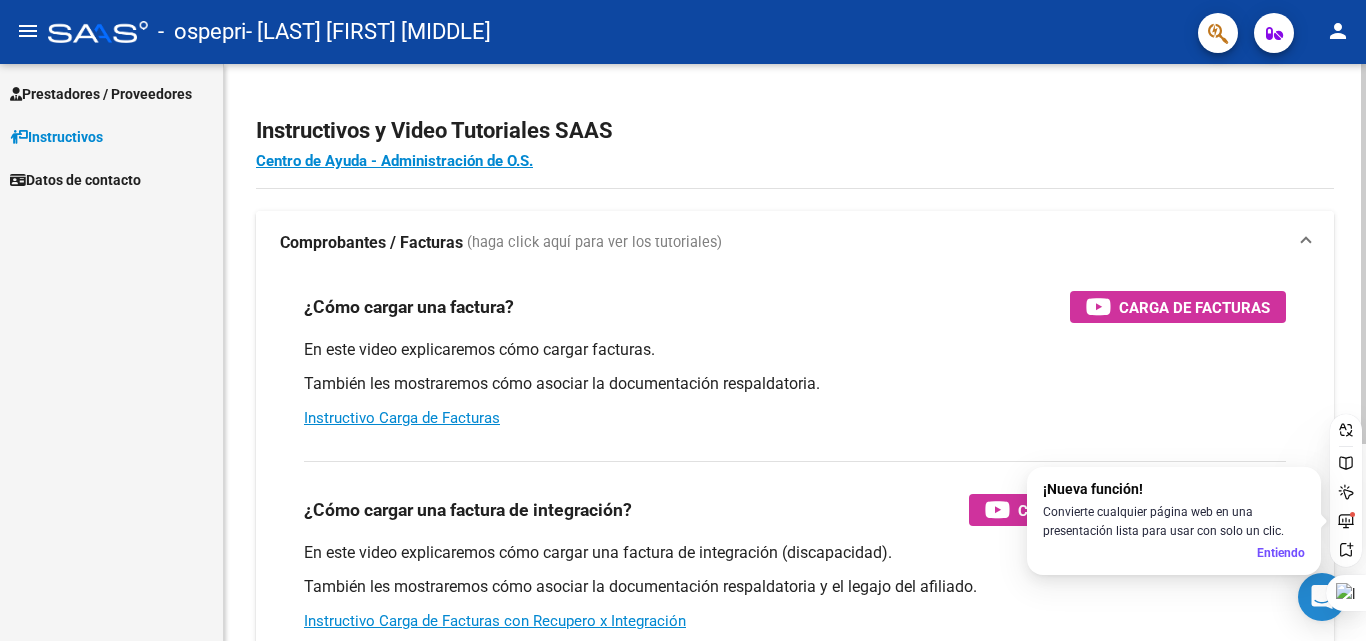 scroll, scrollTop: 0, scrollLeft: 0, axis: both 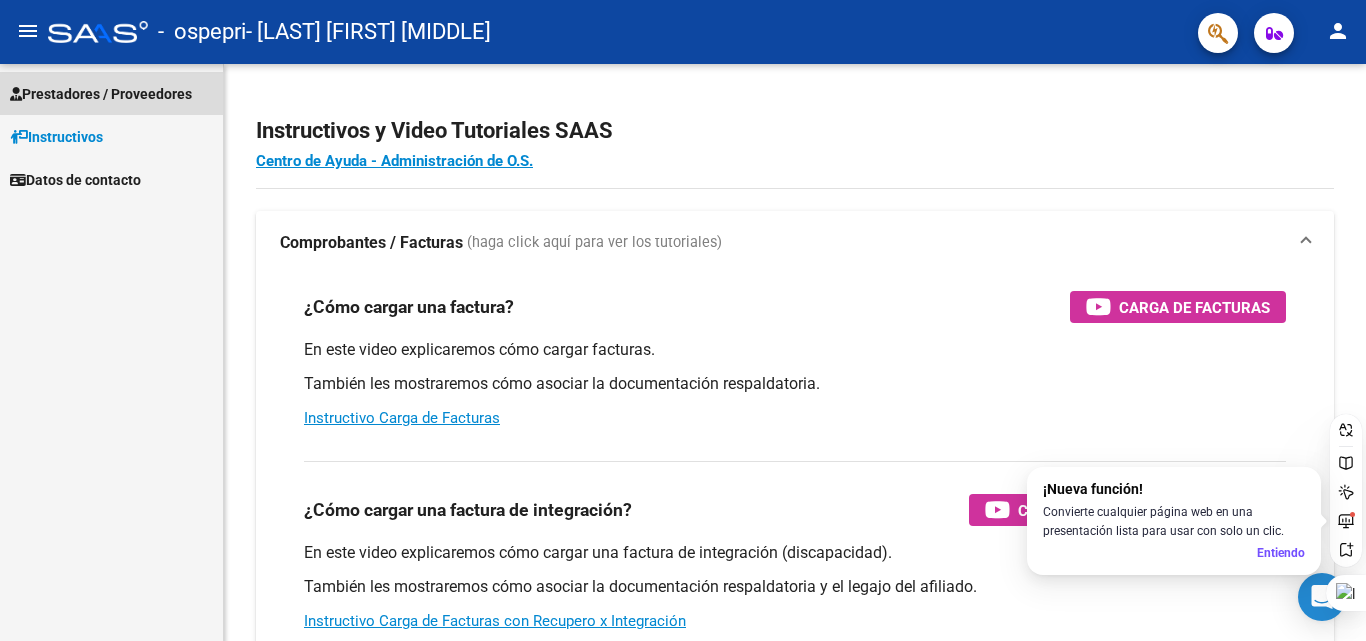 click on "Prestadores / Proveedores" at bounding box center (101, 94) 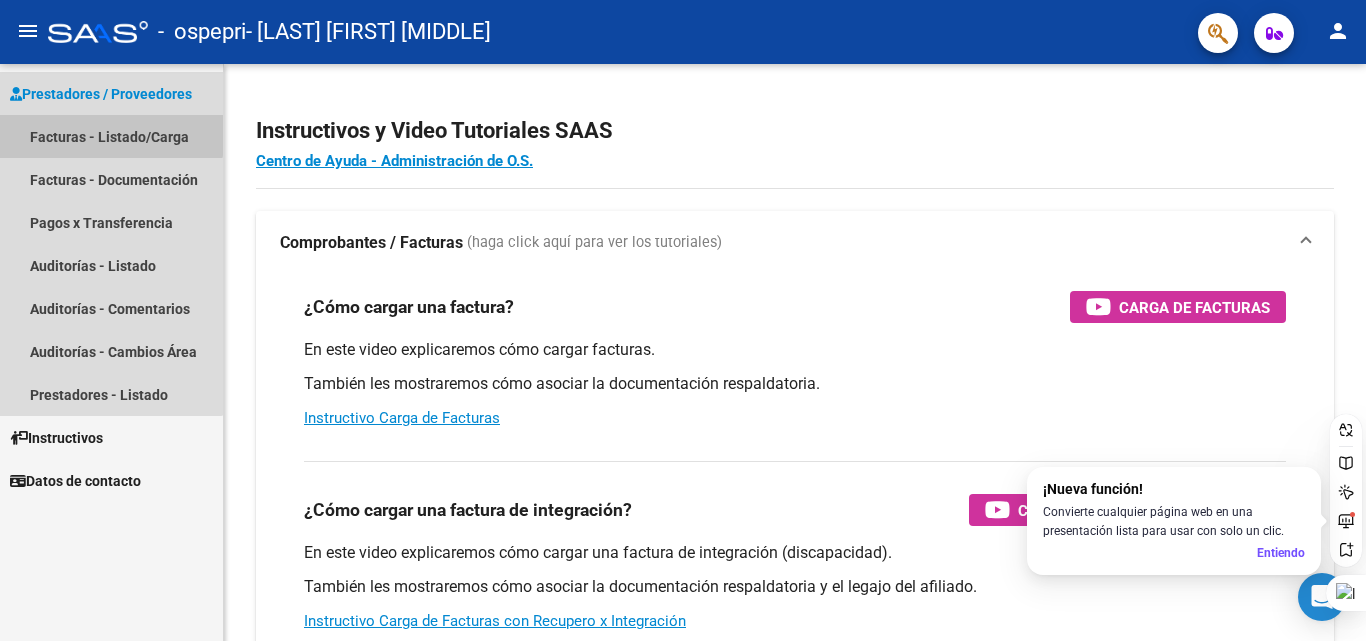click on "Facturas - Listado/Carga" at bounding box center [111, 136] 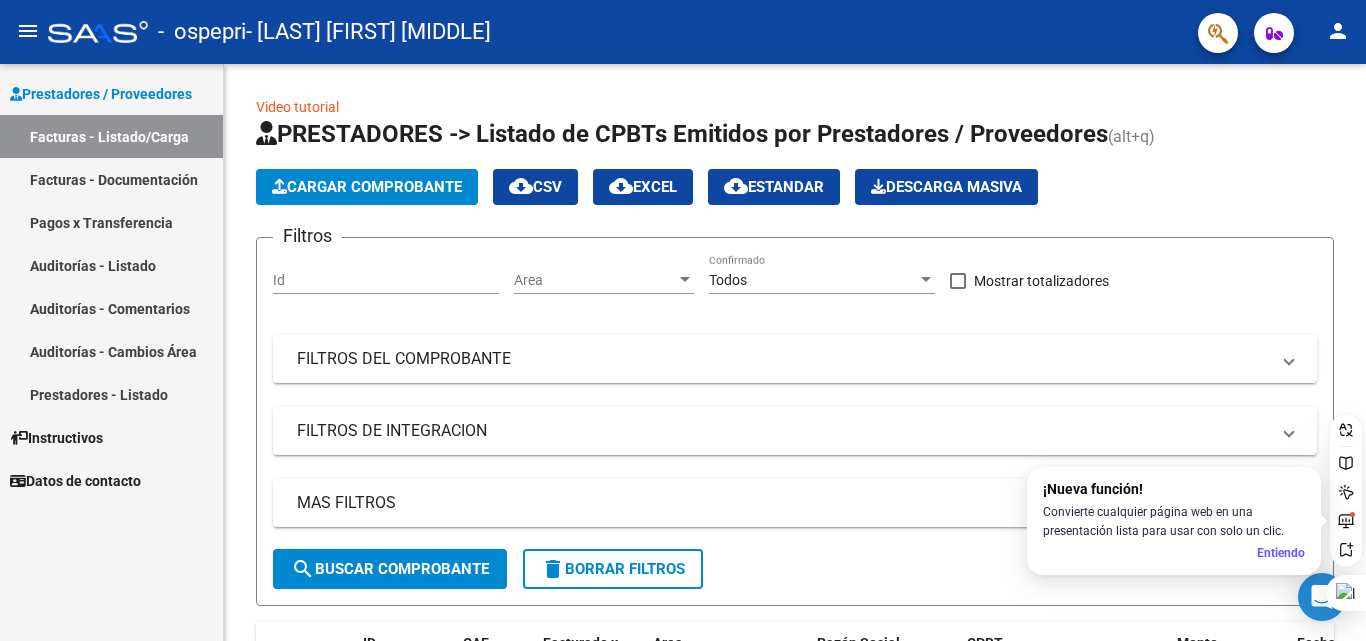 drag, startPoint x: 1365, startPoint y: 197, endPoint x: 1365, endPoint y: 271, distance: 74 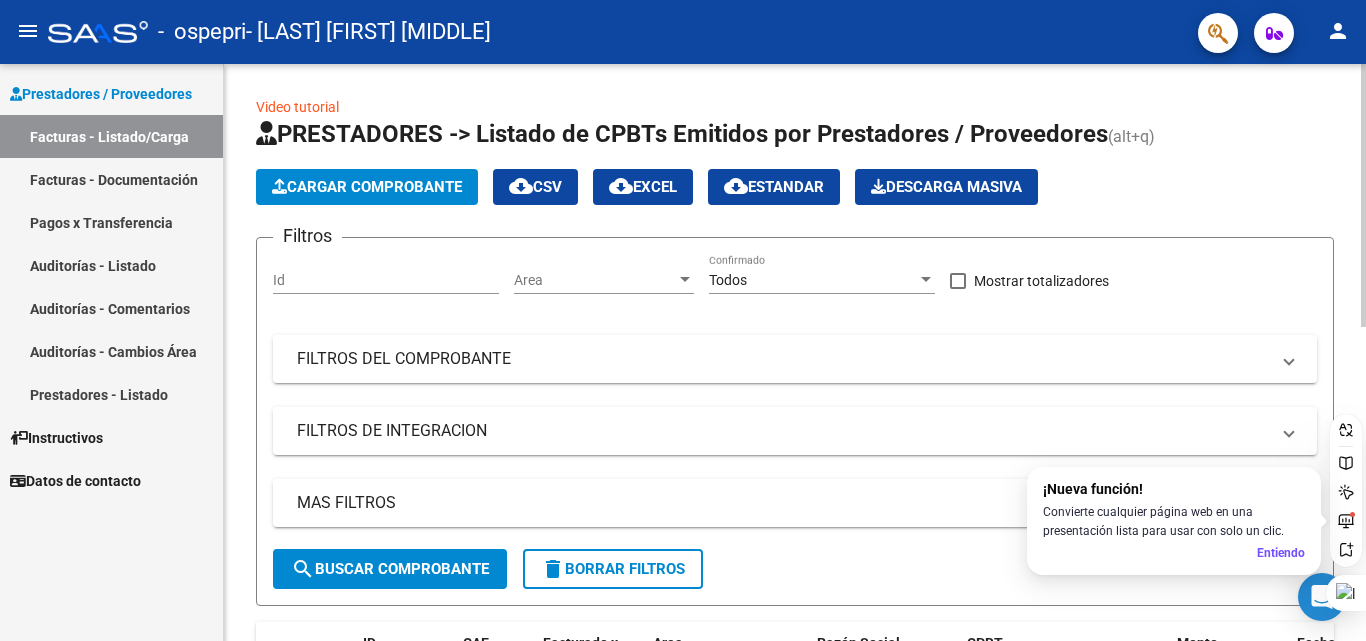 click on "Video tutorial   PRESTADORES -> Listado de CPBTs Emitidos por Prestadores / Proveedores (alt+q)   Cargar Comprobante
cloud_download  CSV  cloud_download  EXCEL  cloud_download  Estandar   Descarga Masiva
Filtros Id Area Area Todos Confirmado   Mostrar totalizadores   FILTROS DEL COMPROBANTE  Comprobante Tipo Comprobante Tipo Start date – End date Fec. Comprobante Desde / Hasta Días Emisión Desde(cant. días) Días Emisión Hasta(cant. días) CUIT / Razón Social Pto. Venta Nro. Comprobante Código SSS CAE Válido CAE Válido Todos Cargado Módulo Hosp. Todos Tiene facturacion Apócrifa Hospital Refes  FILTROS DE INTEGRACION  Período De Prestación Campos del Archivo de Rendición Devuelto x SSS (dr_envio) Todos Rendido x SSS (dr_envio) Tipo de Registro Tipo de Registro Período Presentación Período Presentación Campos del Legajo Asociado (preaprobación) Afiliado Legajo (cuil/nombre) Todos Solo facturas preaprobadas  MAS FILTROS  Todos Con Doc. Respaldatoria Todos Con Trazabilidad Todos – – 1" 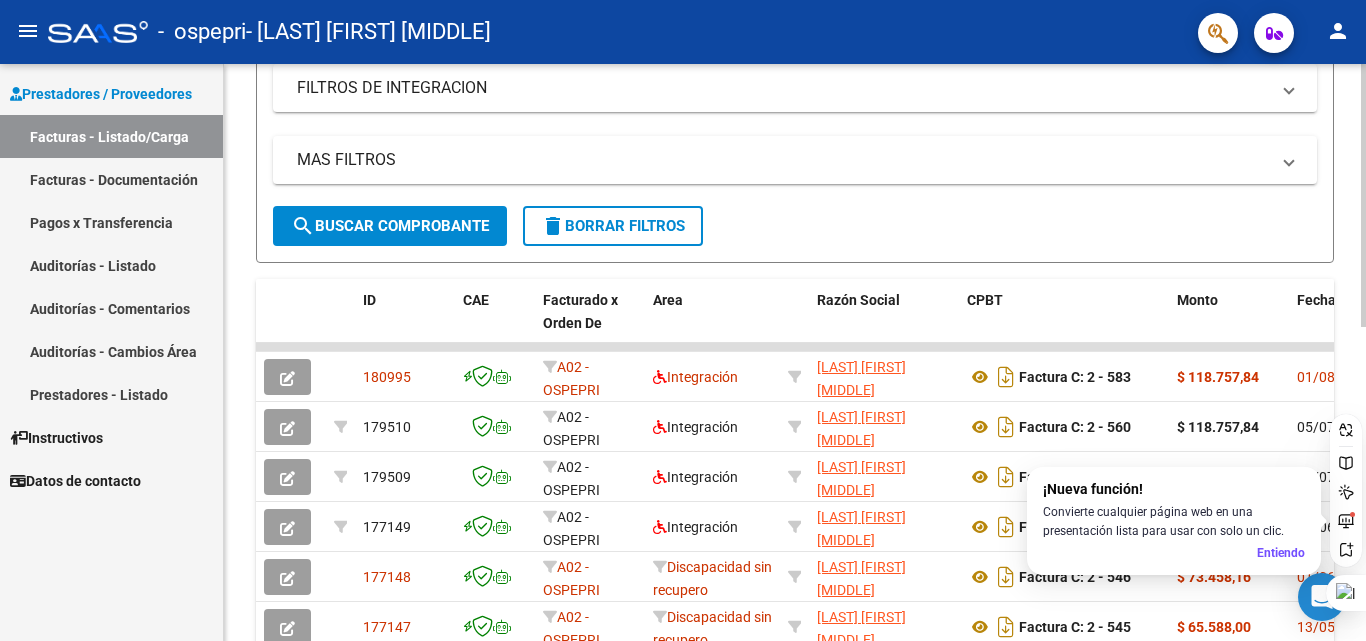 scroll, scrollTop: 391, scrollLeft: 0, axis: vertical 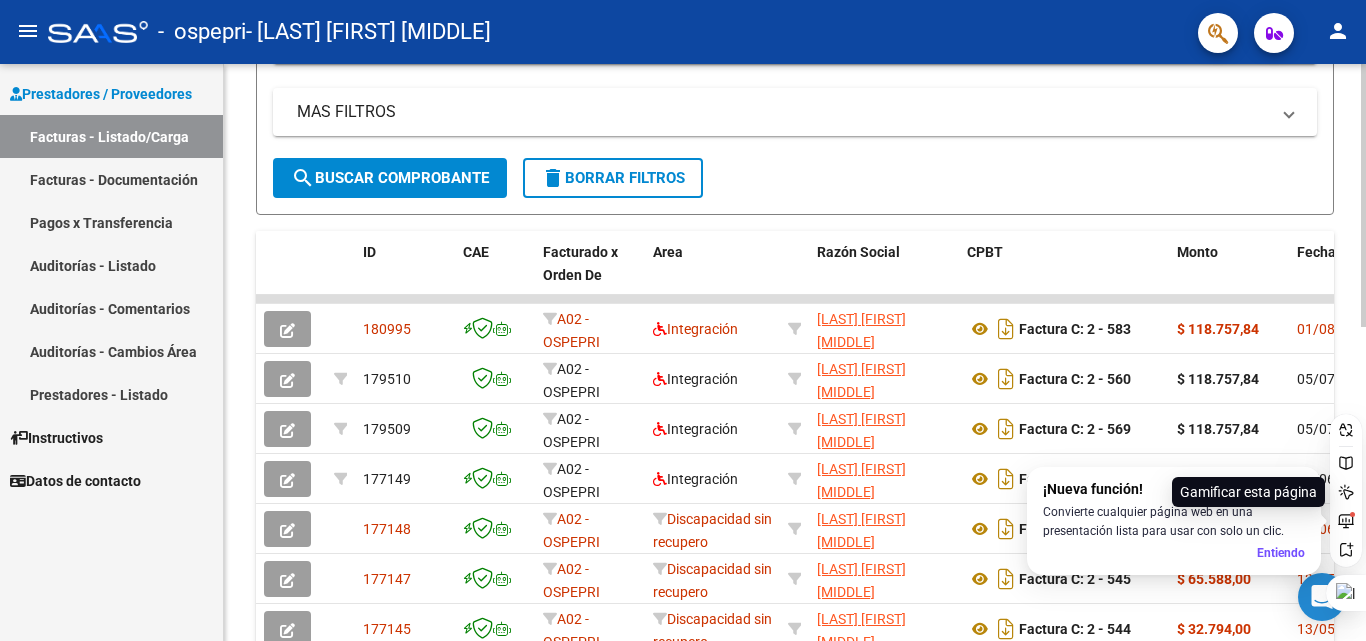 click on "menu - ospepri - [LAST] [FIRST] [MIDDLE] person Prestadores / Proveedores Facturas - Listado/Carga Facturas - Documentación Pagos x Transferencia Auditorías - Listado Auditorías - Comentarios Auditorías - Cambios Área Prestadores - Listado Instructivos Datos de contacto Video tutorial PRESTADORES -> Listado de CPBTs Emitidos por Prestadores / Proveedores (alt+q) Cargar Comprobante
cloud_download CSV cloud_download EXCEL cloud_download Estandar Descarga Masiva
Filtros Id Area Area Todos Confirmado Mostrar totalizadores FILTROS DEL COMPROBANTE Comprobante Tipo Comprobante Tipo Start date – End date Fec. Comprobante Desde / Hasta Días Emisión Desde(cant. días) Días Emisión Hasta(cant. días) CUIT / Razón Social Pto. Venta Nro. Comprobante Código SSS CAE Válido CAE Válido Todos Cargado Módulo Hosp. Todos Tiene facturacion Apócrifa Hospital Refes FILTROS DE INTEGRACION Período De Prestación Todos Rendido x SSS (dr_envio) Tipo de Registro Todos" at bounding box center [683, 320] 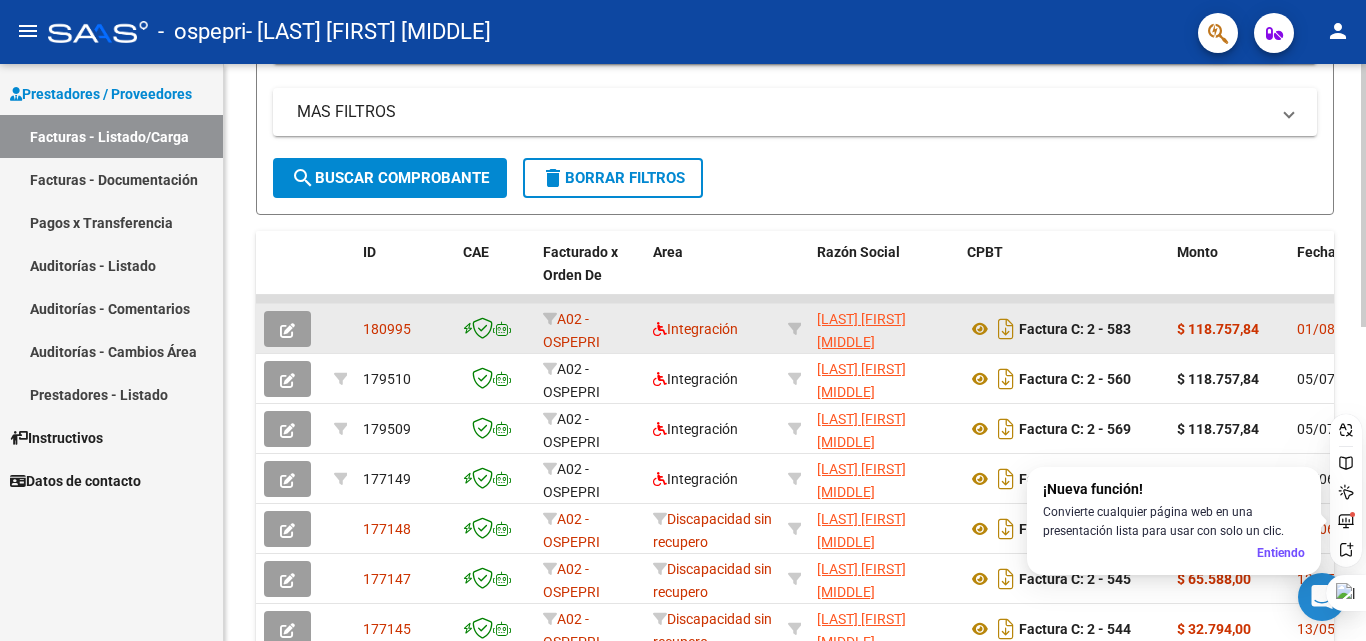 click on "01/08/2025" 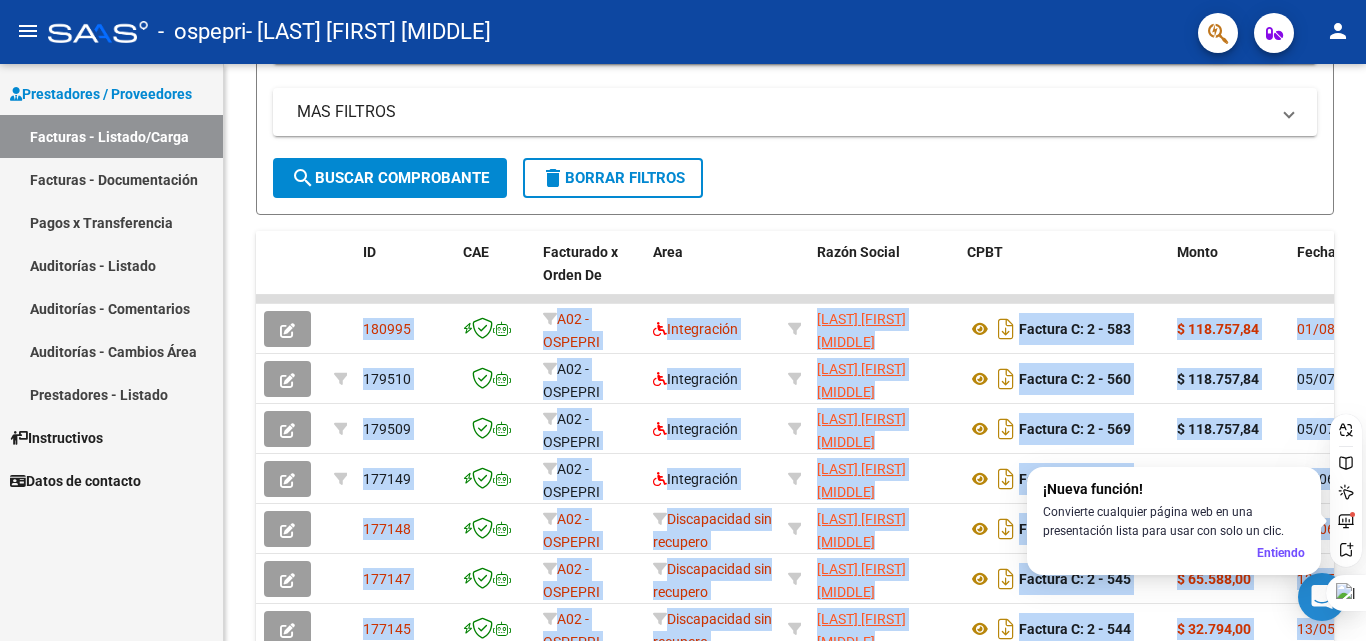 drag, startPoint x: 1365, startPoint y: 317, endPoint x: 1365, endPoint y: 330, distance: 13 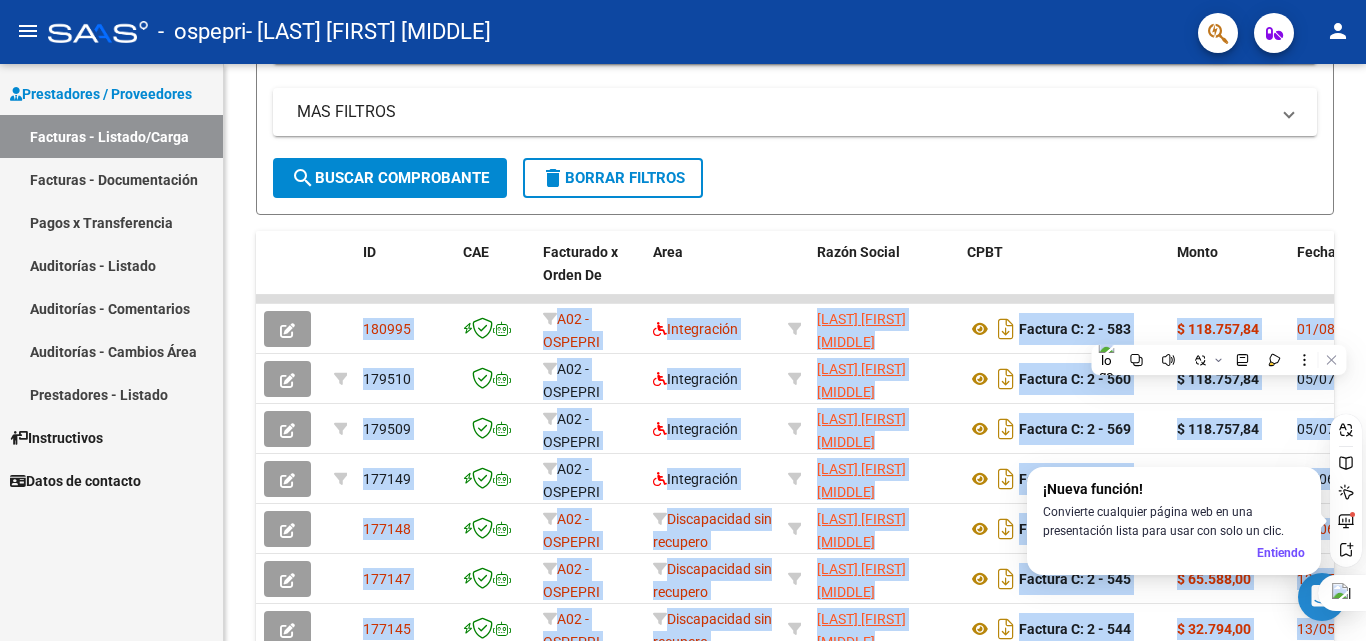 drag, startPoint x: 1349, startPoint y: 387, endPoint x: 1348, endPoint y: 406, distance: 19.026299 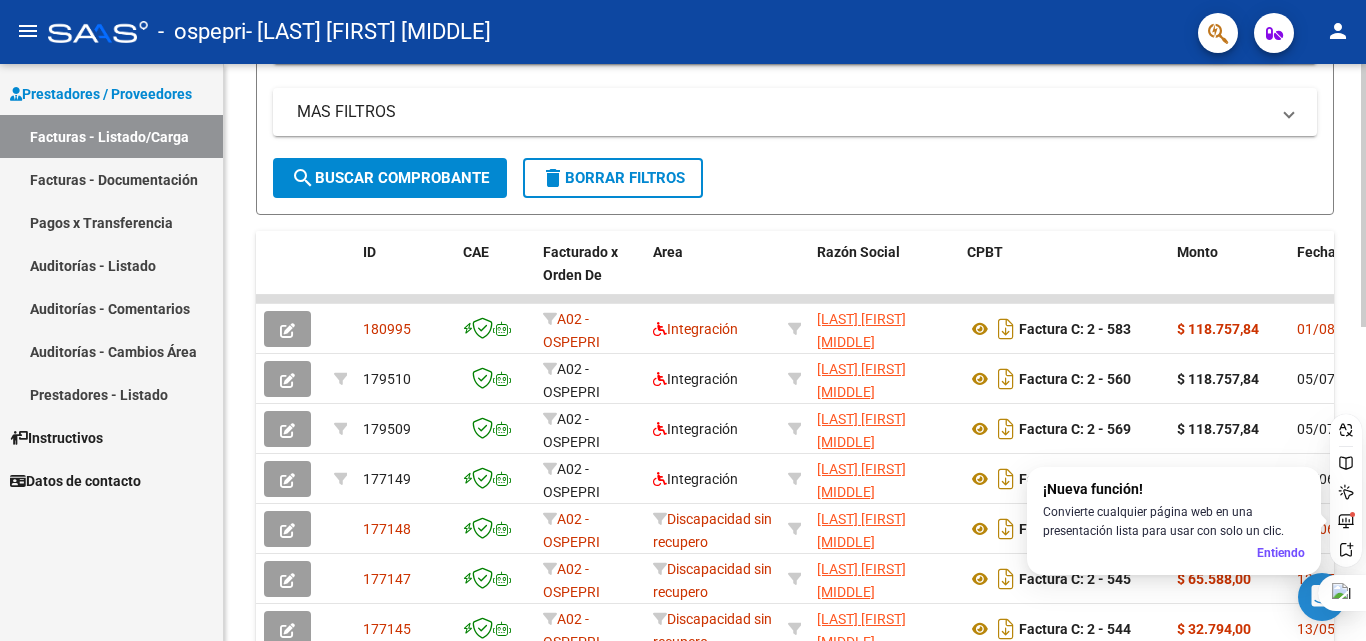 click on "Filtros Id Area Area Todos Confirmado   Mostrar totalizadores   FILTROS DEL COMPROBANTE  Comprobante Tipo Comprobante Tipo Start date – End date Fec. Comprobante Desde / Hasta Días Emisión Desde(cant. días) Días Emisión Hasta(cant. días) CUIT / Razón Social Pto. Venta Nro. Comprobante Código SSS CAE Válido CAE Válido Todos Cargado Módulo Hosp. Todos Tiene facturacion Apócrifa Hospital Refes  FILTROS DE INTEGRACION  Período De Prestación Campos del Archivo de Rendición Devuelto x SSS (dr_envio) Todos Rendido x SSS (dr_envio) Tipo de Registro Tipo de Registro Período Presentación Período Presentación Campos del Legajo Asociado (preaprobación) Afiliado Legajo (cuil/nombre) Todos Solo facturas preaprobadas  MAS FILTROS  Todos Con Doc. Respaldatoria Todos Con Trazabilidad Todos Asociado a Expediente Sur Auditoría Auditoría Auditoría Id Start date – End date Auditoría Confirmada Desde / Hasta Start date – End date Fec. Rec. Desde / Hasta Start date – End date Start date – End date" 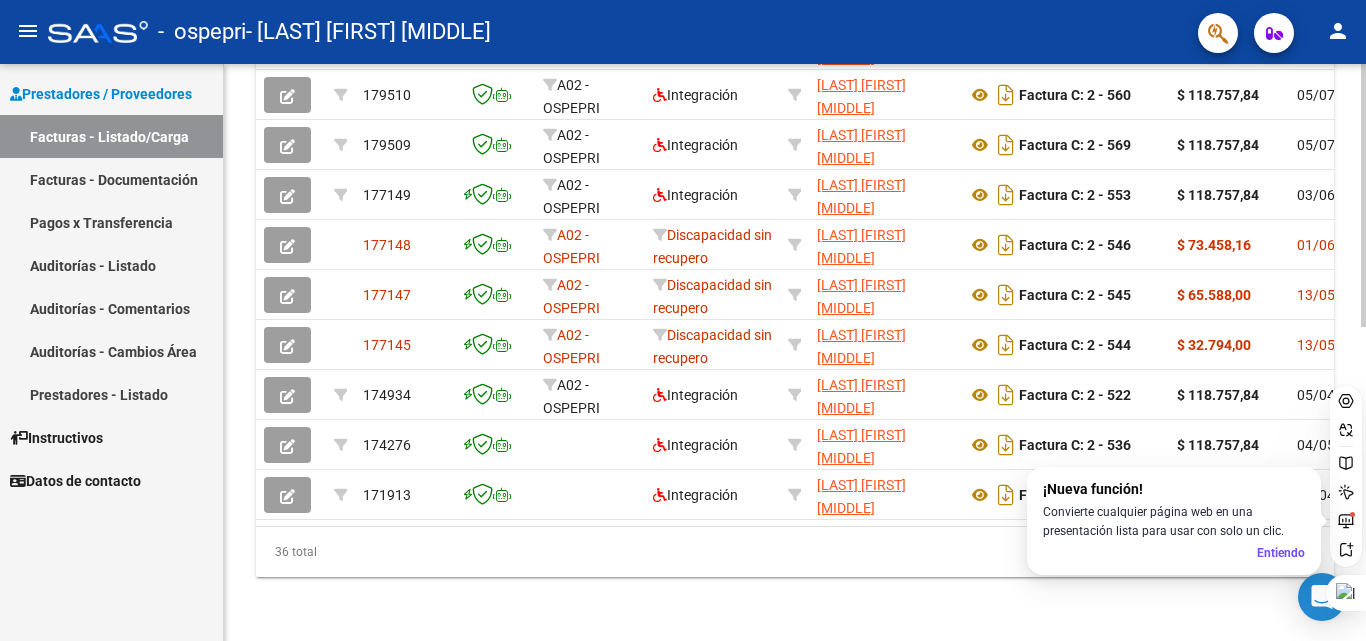 scroll, scrollTop: 657, scrollLeft: 0, axis: vertical 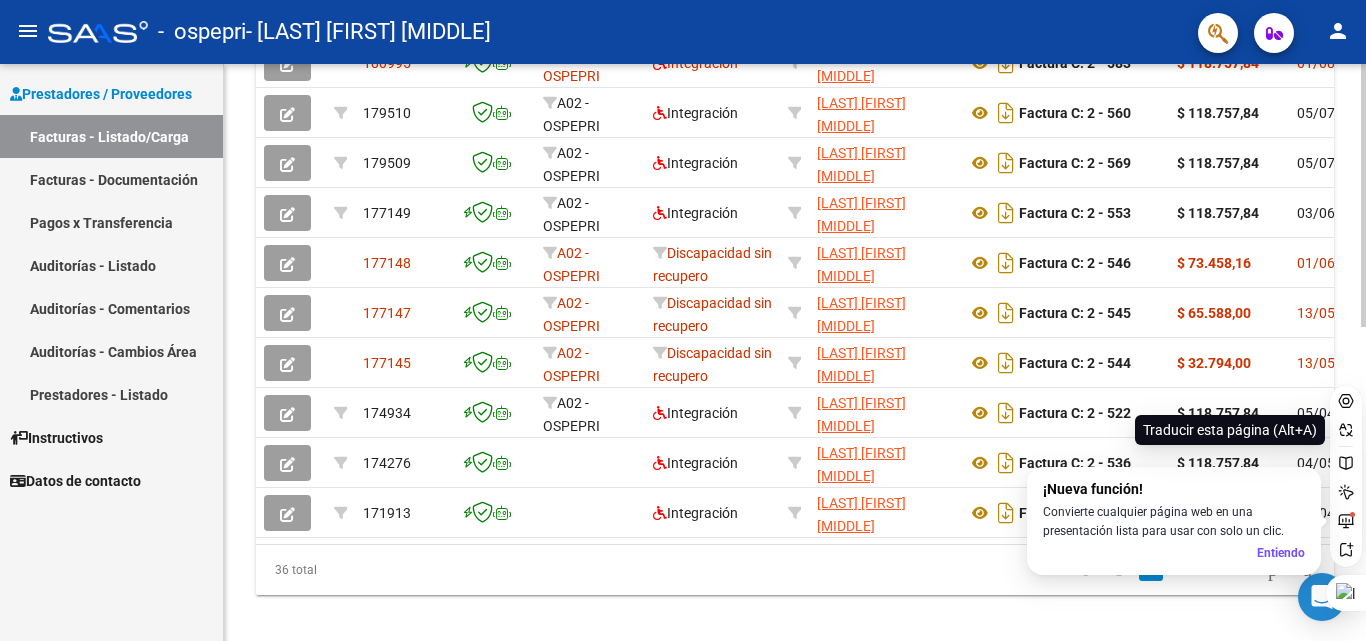 click on "menu - ospepri - [LAST] [FIRST] [MIDDLE] person Prestadores / Proveedores Facturas - Listado/Carga Facturas - Documentación Pagos x Transferencia Auditorías - Listado Auditorías - Comentarios Auditorías - Cambios Área Prestadores - Listado Instructivos Datos de contacto Video tutorial PRESTADORES -> Listado de CPBTs Emitidos por Prestadores / Proveedores (alt+q) Cargar Comprobante
cloud_download CSV cloud_download EXCEL cloud_download Estandar Descarga Masiva
Filtros Id Area Area Todos Confirmado Mostrar totalizadores FILTROS DEL COMPROBANTE Comprobante Tipo Comprobante Tipo Start date – End date Fec. Comprobante Desde / Hasta Días Emisión Desde(cant. días) Días Emisión Hasta(cant. días) CUIT / Razón Social Pto. Venta Nro. Comprobante Código SSS CAE Válido CAE Válido Todos Cargado Módulo Hosp. Todos Tiene facturacion Apócrifa Hospital Refes FILTROS DE INTEGRACION Período De Prestación Todos Rendido x SSS (dr_envio) Tipo de Registro Todos" at bounding box center [683, 320] 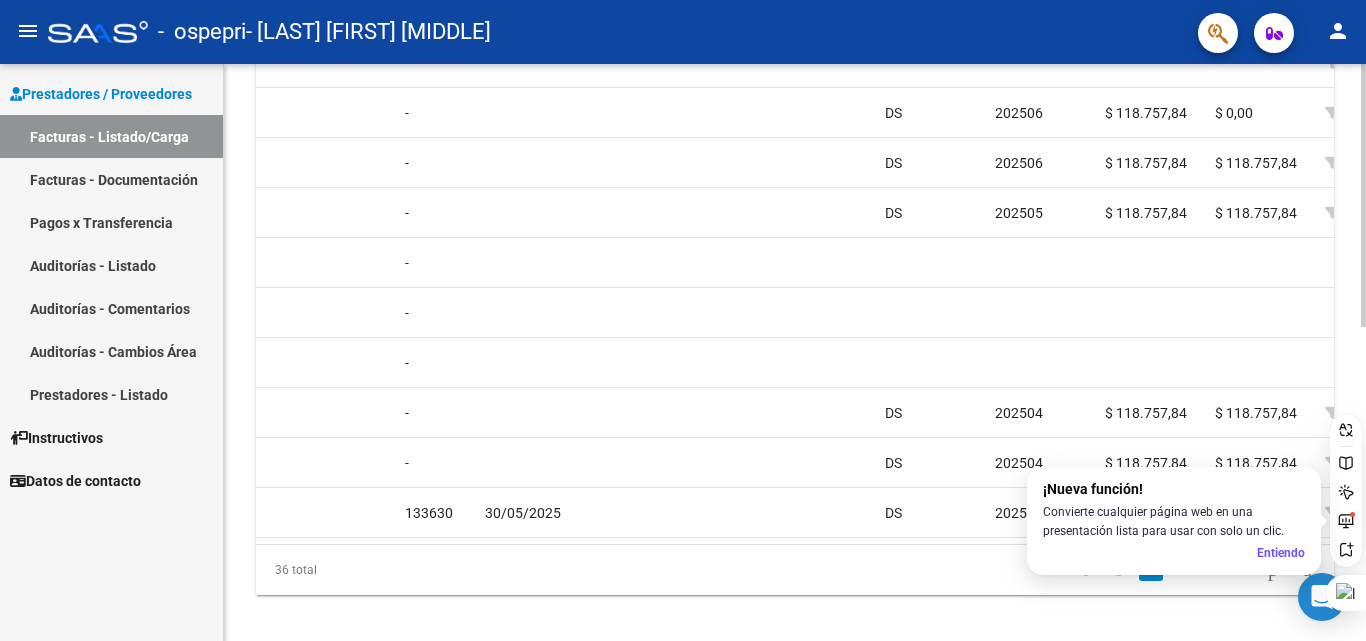 scroll, scrollTop: 0, scrollLeft: 1589, axis: horizontal 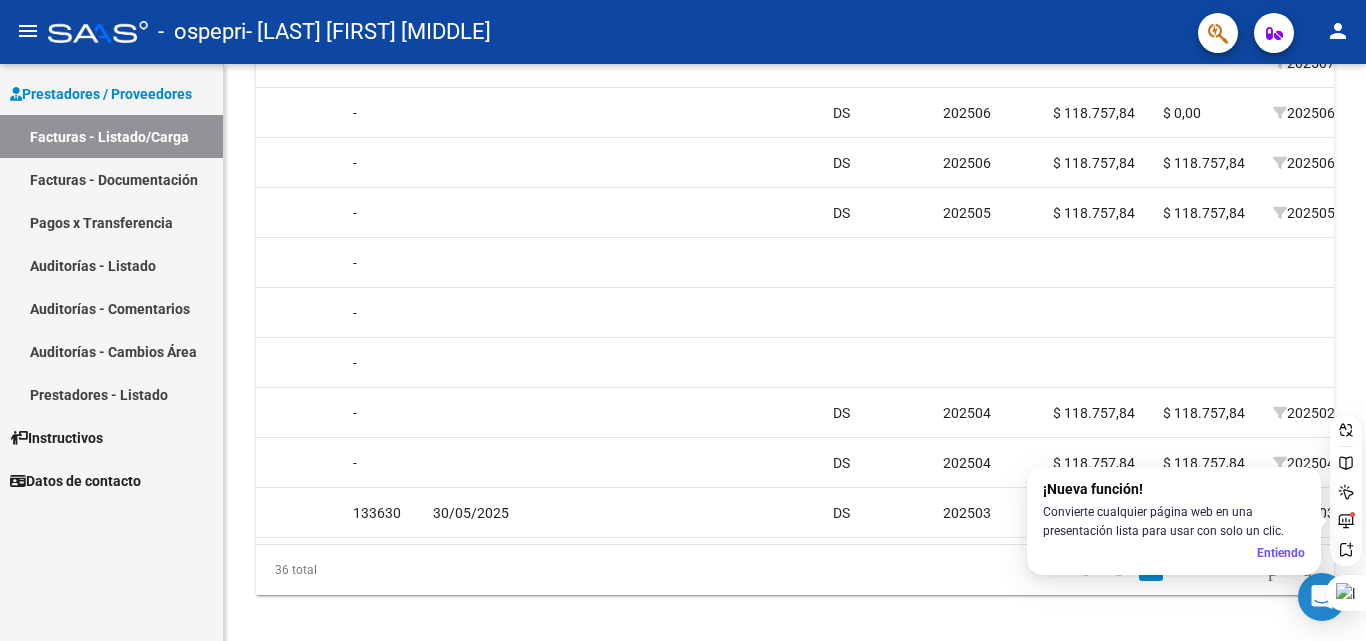 drag, startPoint x: 1365, startPoint y: 374, endPoint x: 1365, endPoint y: 280, distance: 94 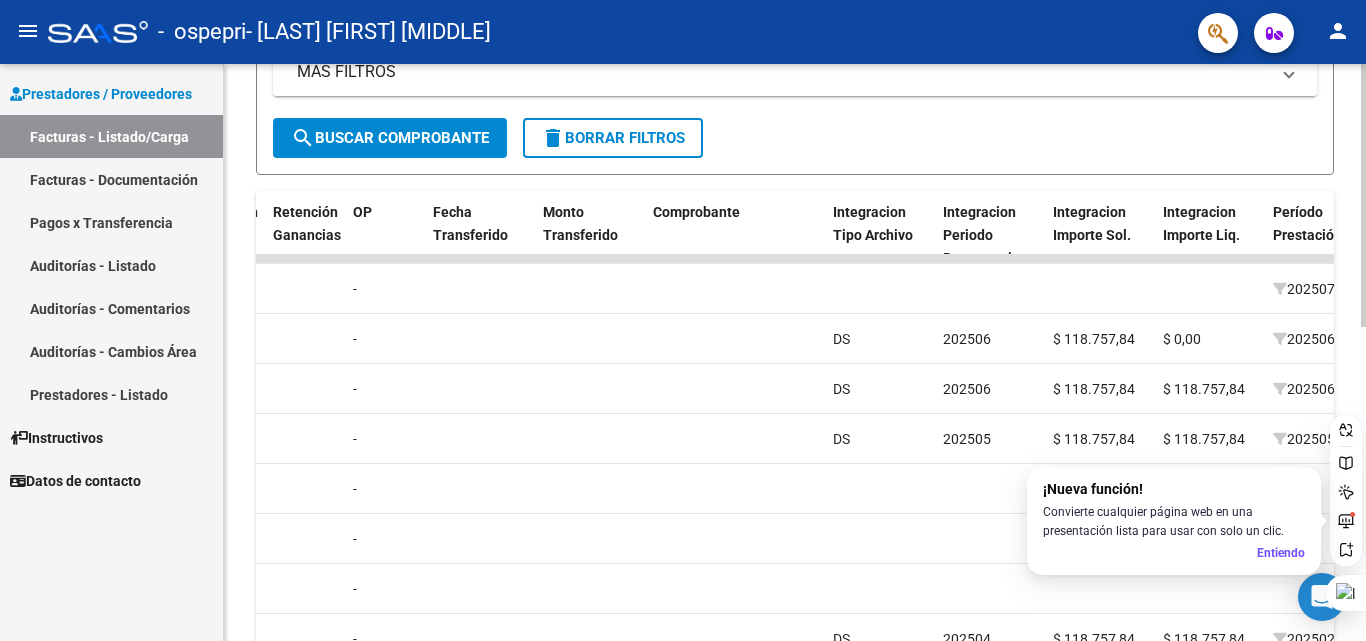 scroll, scrollTop: 428, scrollLeft: 0, axis: vertical 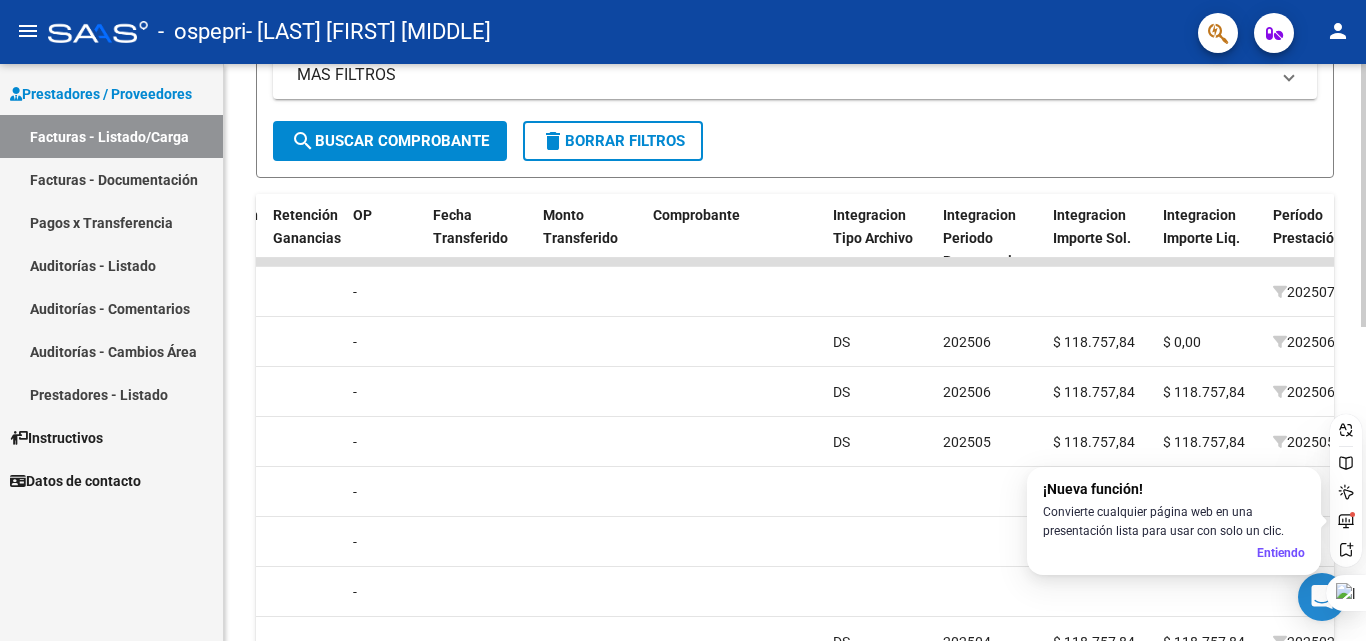 click on "Video tutorial   PRESTADORES -> Listado de CPBTs Emitidos por Prestadores / Proveedores (alt+q)   Cargar Comprobante
cloud_download  CSV  cloud_download  EXCEL  cloud_download  Estandar   Descarga Masiva
Filtros Id Area Area Todos Confirmado   Mostrar totalizadores   FILTROS DEL COMPROBANTE  Comprobante Tipo Comprobante Tipo Start date – End date Fec. Comprobante Desde / Hasta Días Emisión Desde(cant. días) Días Emisión Hasta(cant. días) CUIT / Razón Social Pto. Venta Nro. Comprobante Código SSS CAE Válido CAE Válido Todos Cargado Módulo Hosp. Todos Tiene facturacion Apócrifa Hospital Refes  FILTROS DE INTEGRACION  Período De Prestación Campos del Archivo de Rendición Devuelto x SSS (dr_envio) Todos Rendido x SSS (dr_envio) Tipo de Registro Tipo de Registro Período Presentación Período Presentación Campos del Legajo Asociado (preaprobación) Afiliado Legajo (cuil/nombre) Todos Solo facturas preaprobadas  MAS FILTROS  Todos Con Doc. Respaldatoria Todos Con Trazabilidad Todos – – 1" 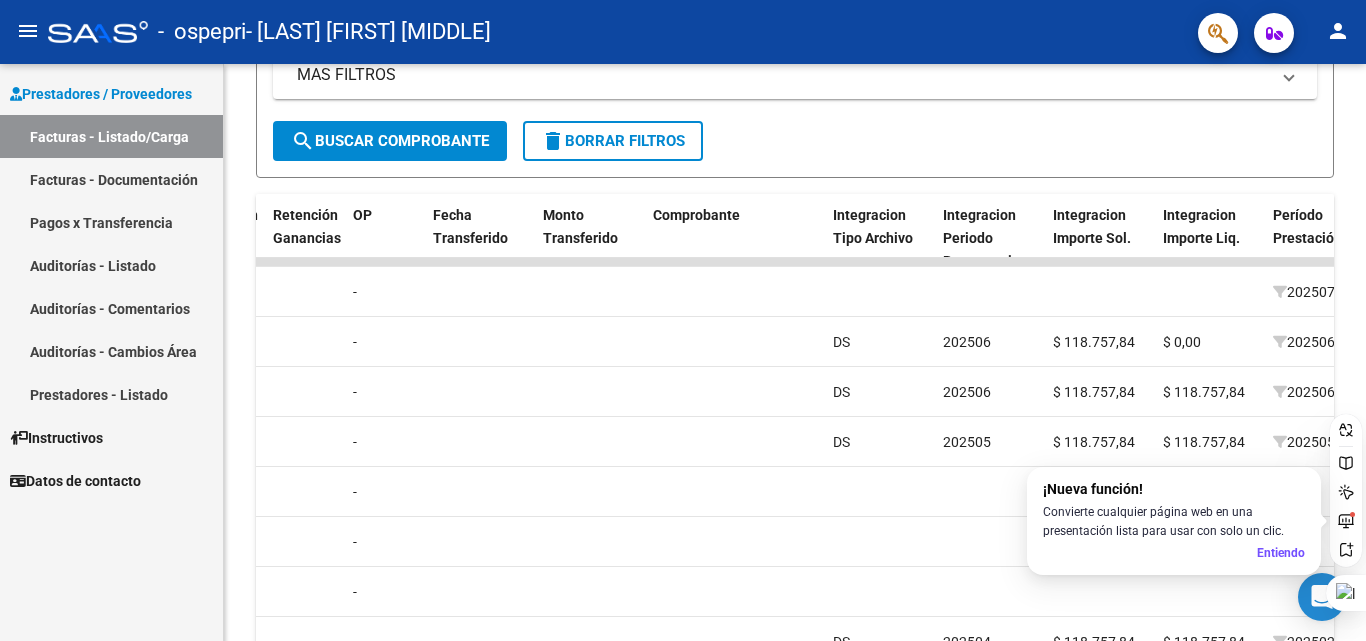 drag, startPoint x: 1365, startPoint y: 299, endPoint x: 1364, endPoint y: 417, distance: 118.004234 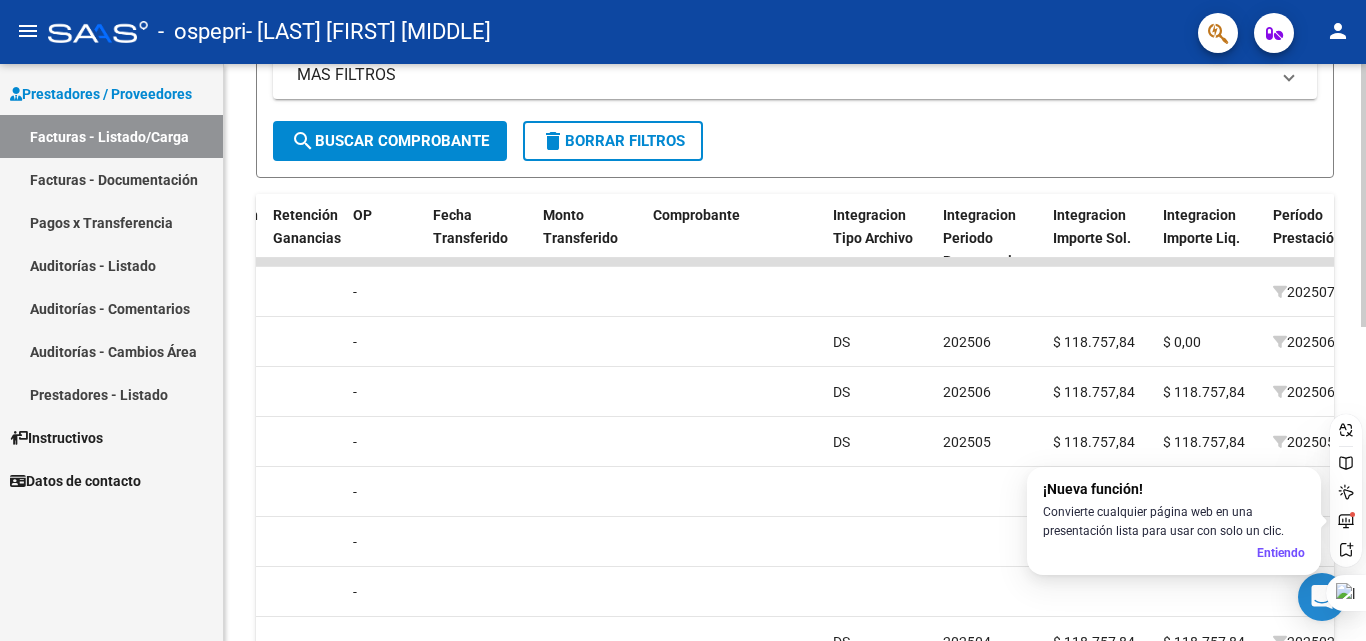 scroll, scrollTop: 691, scrollLeft: 0, axis: vertical 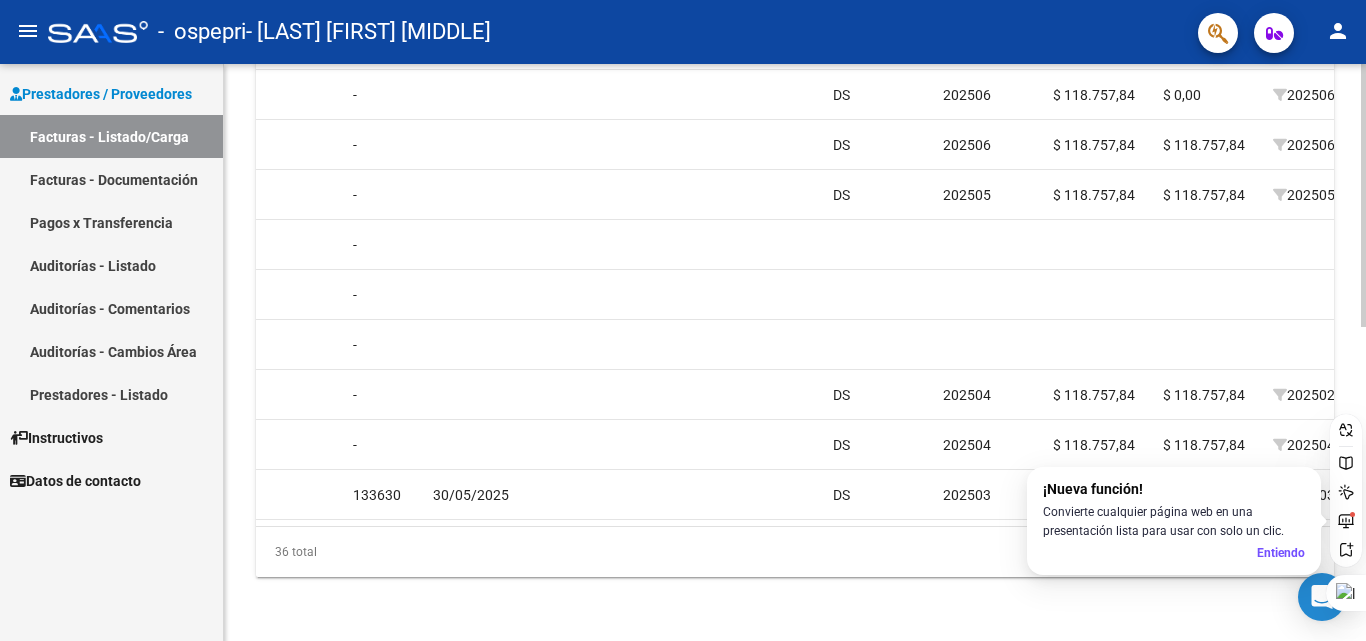 click on "menu - ospepri - [LAST] [FIRST] [MIDDLE] person Prestadores / Proveedores Facturas - Listado/Carga Facturas - Documentación Pagos x Transferencia Auditorías - Listado Auditorías - Comentarios Auditorías - Cambios Área Prestadores - Listado Instructivos Datos de contacto Video tutorial PRESTADORES -> Listado de CPBTs Emitidos por Prestadores / Proveedores (alt+q) Cargar Comprobante
cloud_download CSV cloud_download EXCEL cloud_download Estandar Descarga Masiva
Filtros Id Area Area Todos Confirmado Mostrar totalizadores FILTROS DEL COMPROBANTE Comprobante Tipo Comprobante Tipo Start date – End date Fec. Comprobante Desde / Hasta Días Emisión Desde(cant. días) Días Emisión Hasta(cant. días) CUIT / Razón Social Pto. Venta Nro. Comprobante Código SSS CAE Válido CAE Válido Todos Cargado Módulo Hosp. Todos Tiene facturacion Apócrifa Hospital Refes FILTROS DE INTEGRACION Período De Prestación Todos Rendido x SSS (dr_envio) Tipo de Registro Todos" at bounding box center [683, 320] 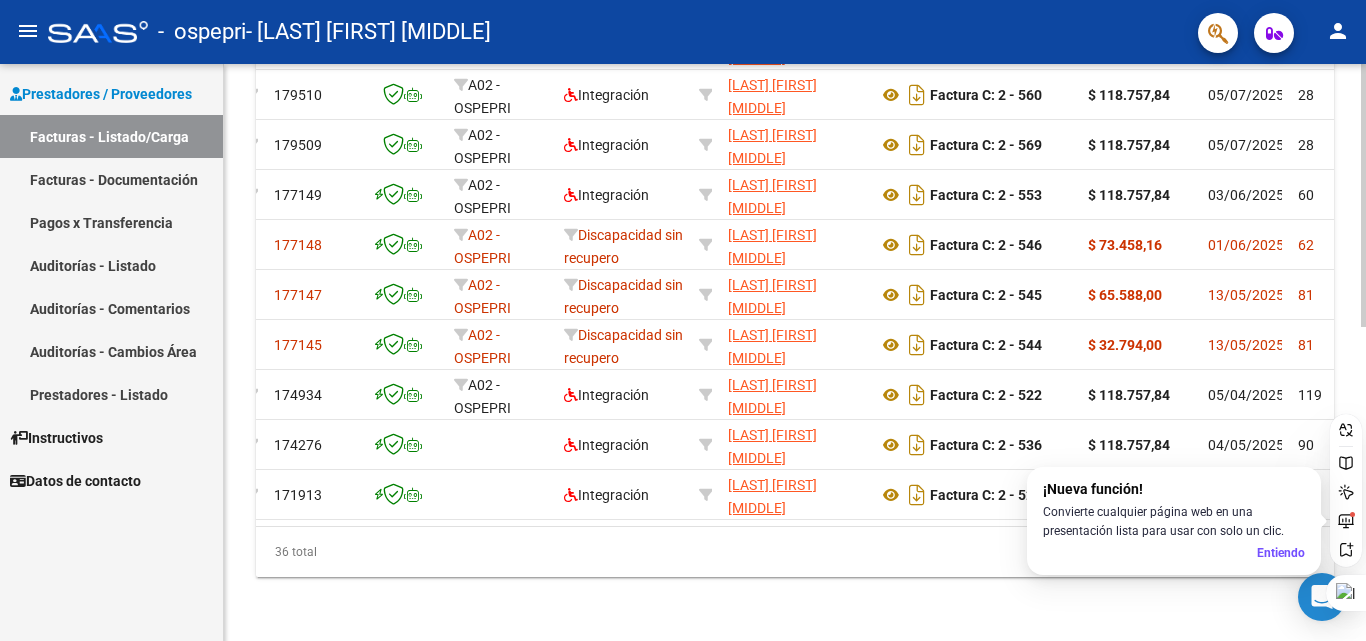 scroll, scrollTop: 0, scrollLeft: 0, axis: both 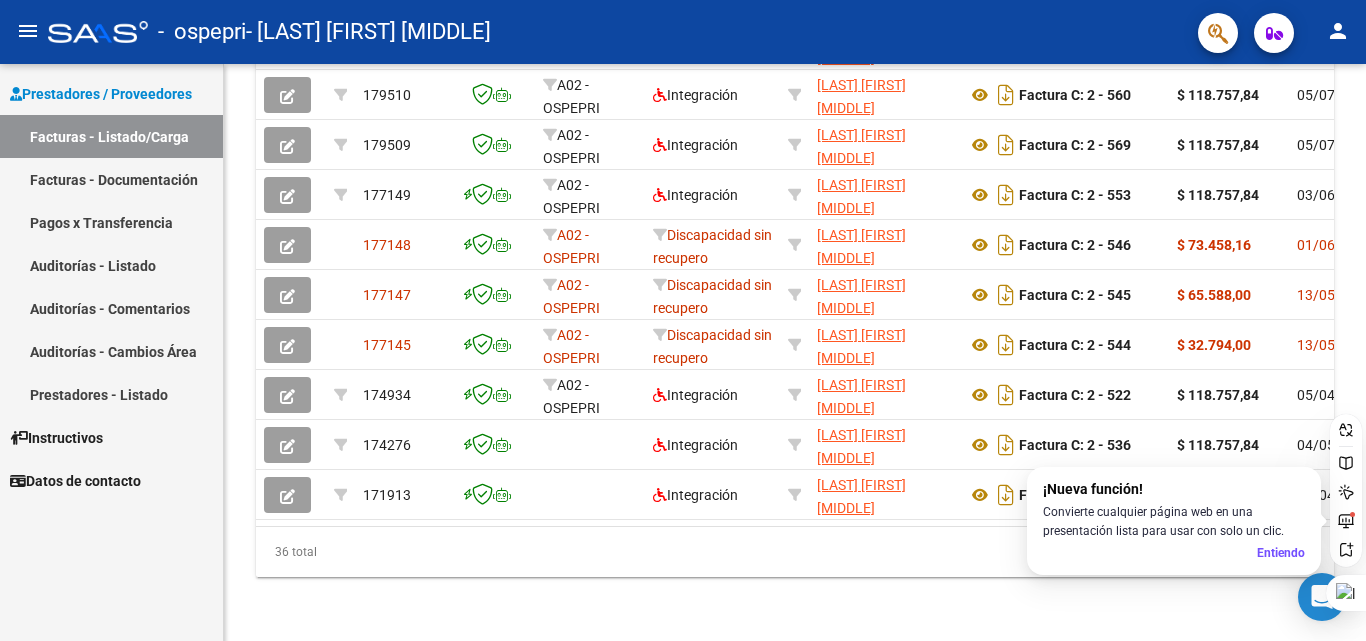 drag, startPoint x: 1365, startPoint y: 393, endPoint x: 1365, endPoint y: 358, distance: 35 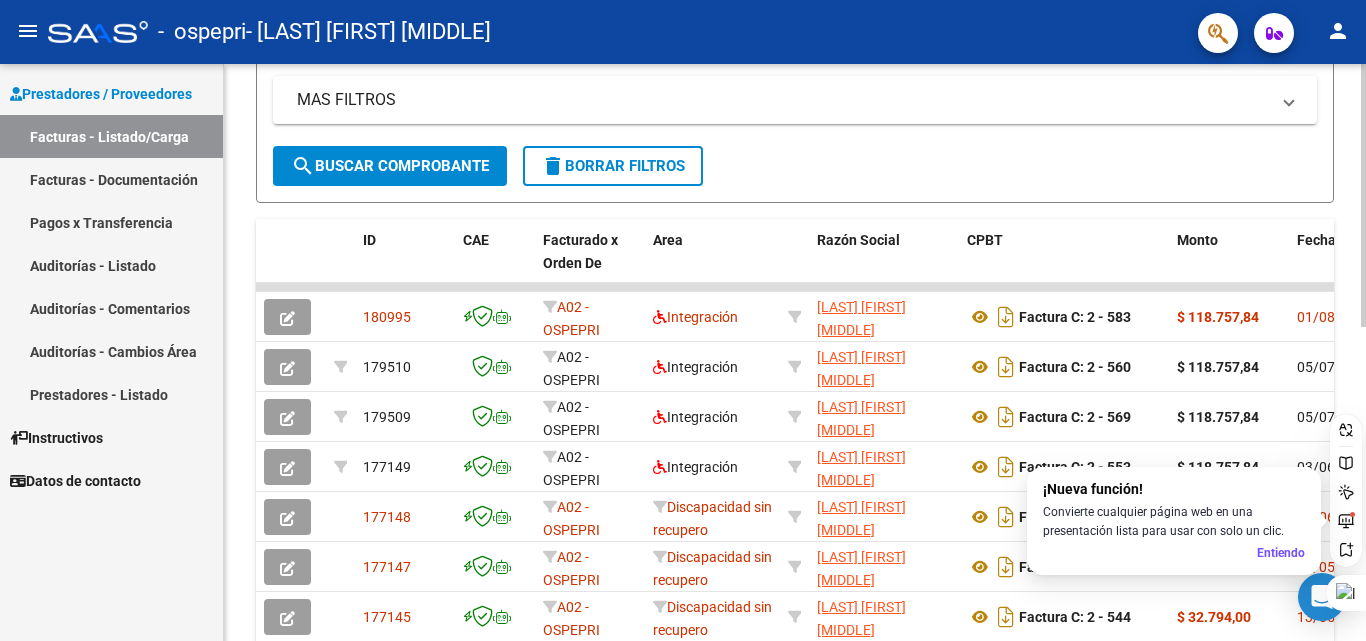 scroll, scrollTop: 401, scrollLeft: 0, axis: vertical 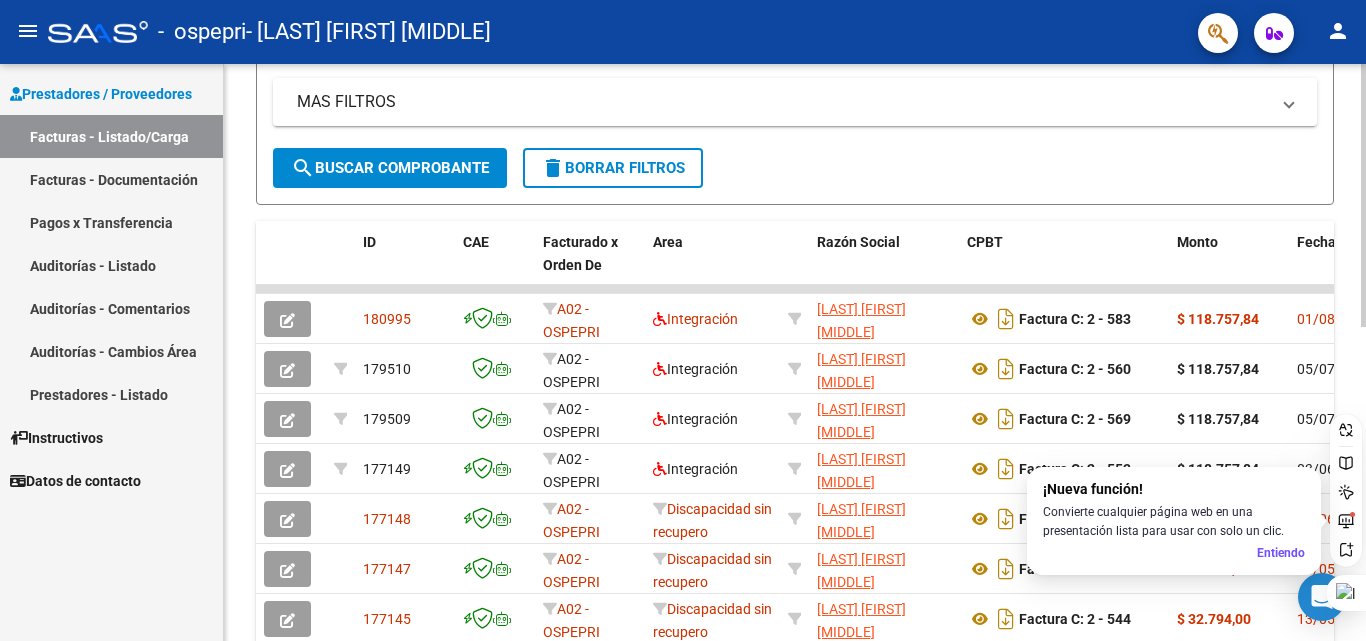 click on "Video tutorial   PRESTADORES -> Listado de CPBTs Emitidos por Prestadores / Proveedores (alt+q)   Cargar Comprobante
cloud_download  CSV  cloud_download  EXCEL  cloud_download  Estandar   Descarga Masiva
Filtros Id Area Area Todos Confirmado   Mostrar totalizadores   FILTROS DEL COMPROBANTE  Comprobante Tipo Comprobante Tipo Start date – End date Fec. Comprobante Desde / Hasta Días Emisión Desde(cant. días) Días Emisión Hasta(cant. días) CUIT / Razón Social Pto. Venta Nro. Comprobante Código SSS CAE Válido CAE Válido Todos Cargado Módulo Hosp. Todos Tiene facturacion Apócrifa Hospital Refes  FILTROS DE INTEGRACION  Período De Prestación Campos del Archivo de Rendición Devuelto x SSS (dr_envio) Todos Rendido x SSS (dr_envio) Tipo de Registro Tipo de Registro Período Presentación Período Presentación Campos del Legajo Asociado (preaprobación) Afiliado Legajo (cuil/nombre) Todos Solo facturas preaprobadas  MAS FILTROS  Todos Con Doc. Respaldatoria Todos Con Trazabilidad Todos – – 1" 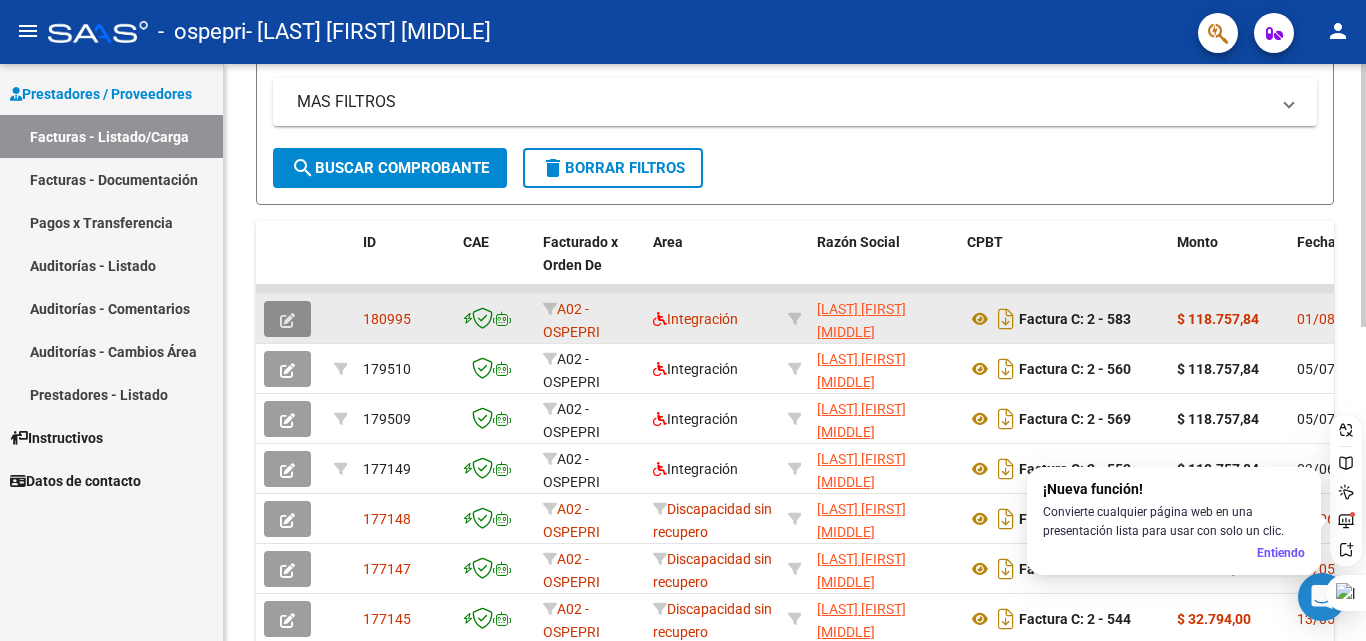 click 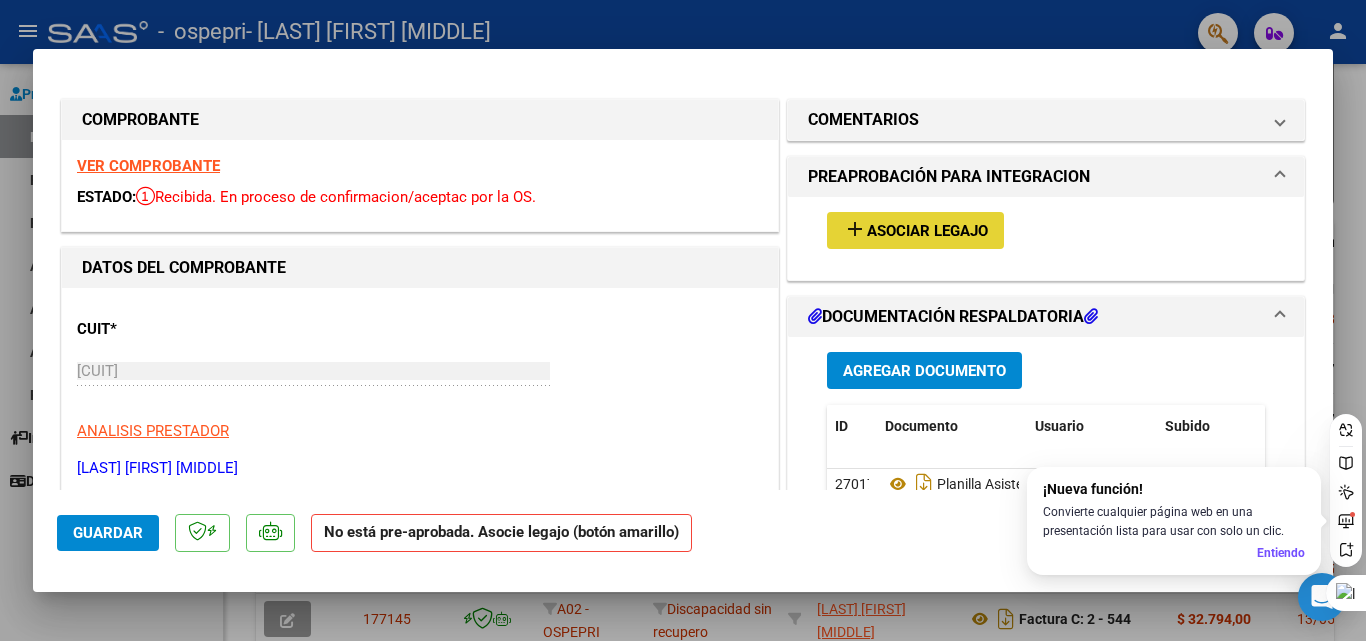 click on "Asociar Legajo" at bounding box center [927, 231] 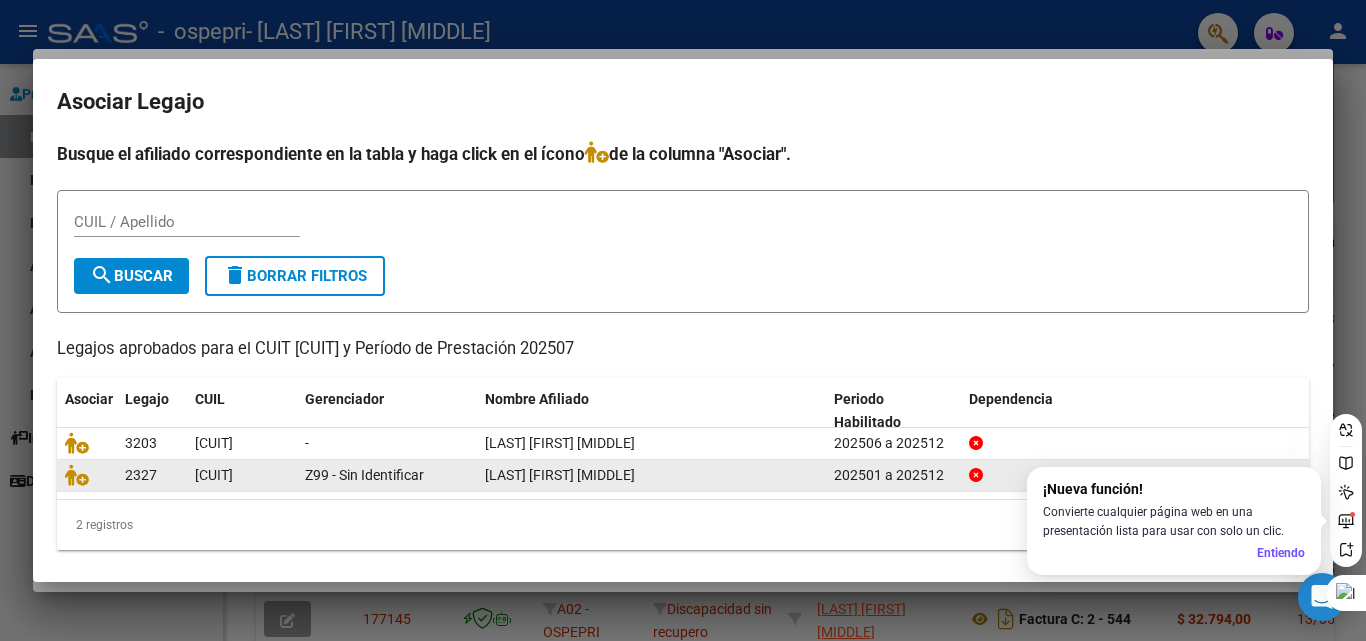 click on "[LAST] [FIRST] [MIDDLE]" 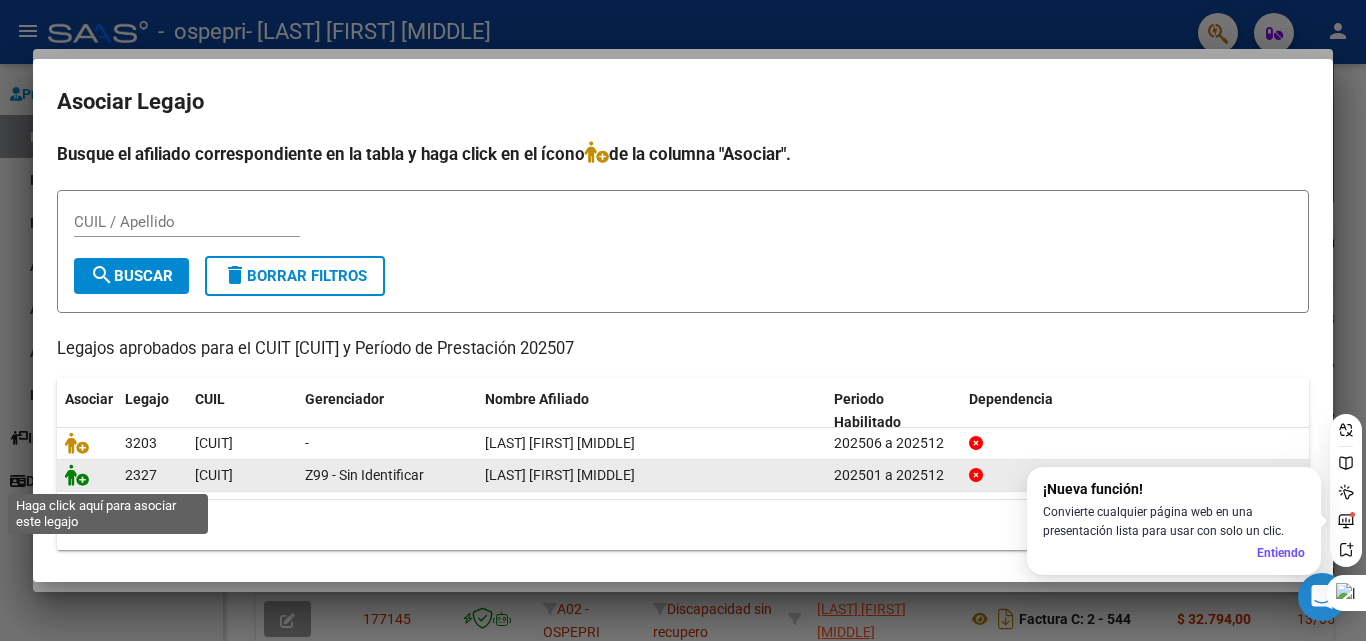 click 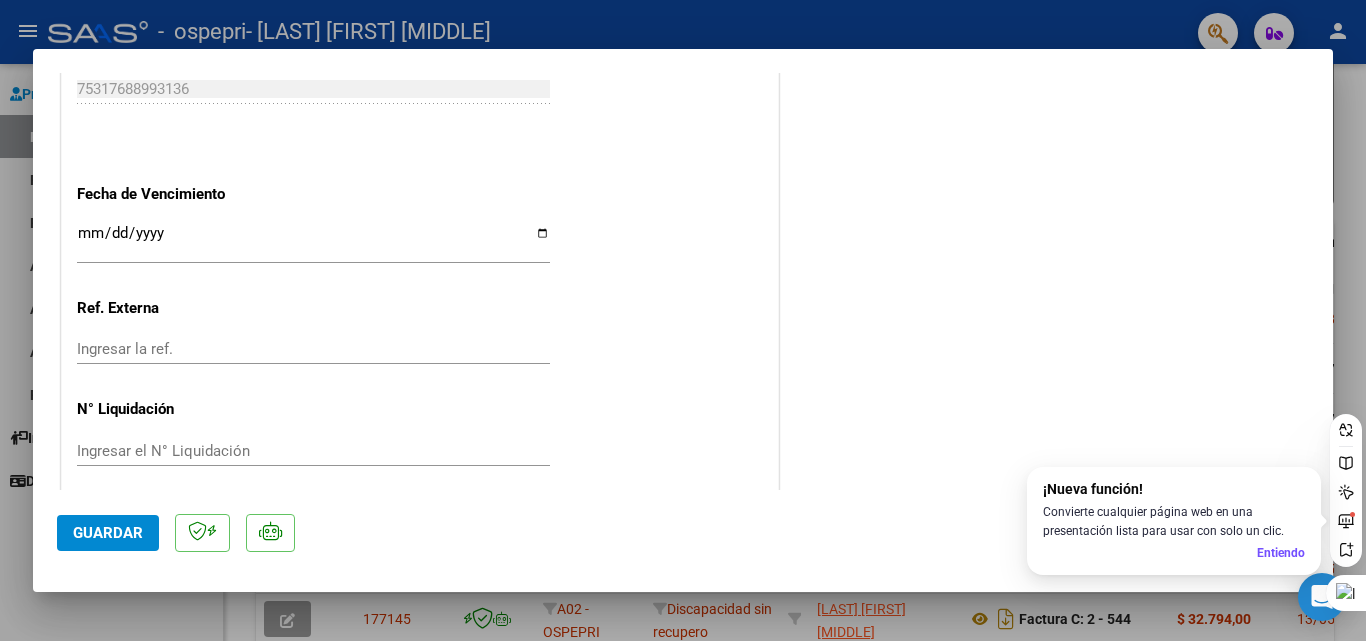 scroll, scrollTop: 1299, scrollLeft: 0, axis: vertical 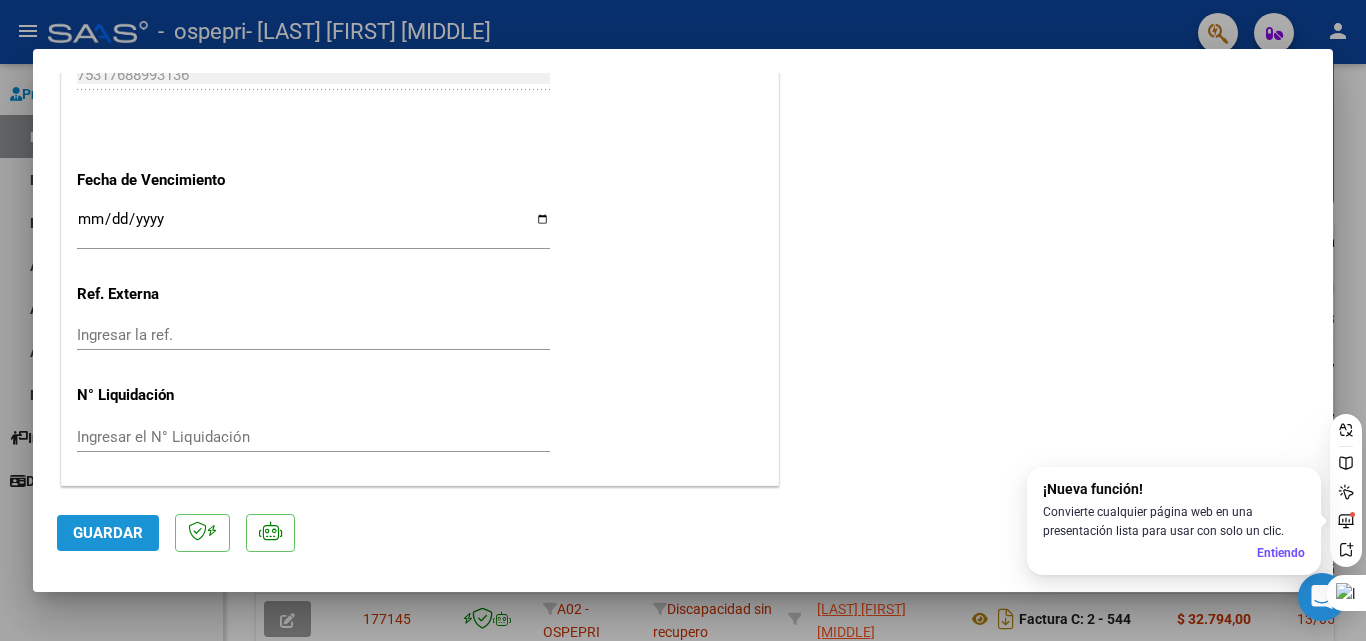click on "Guardar" 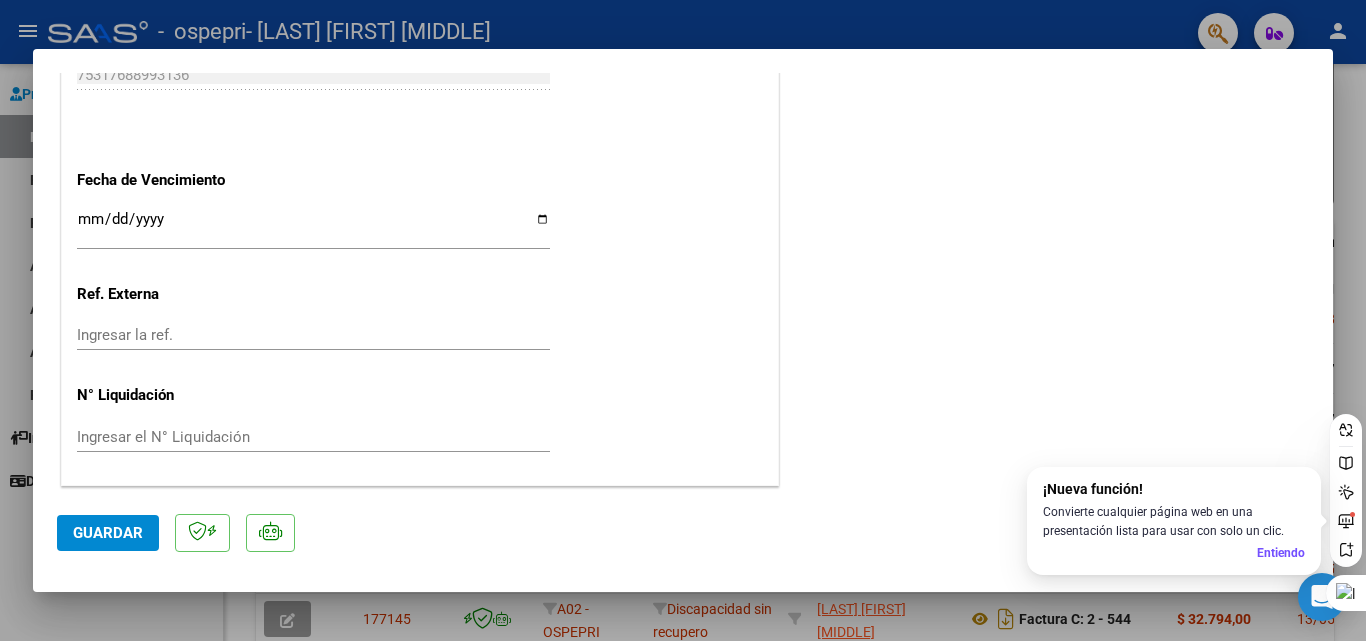 click on "Entiendo" at bounding box center [1281, 553] 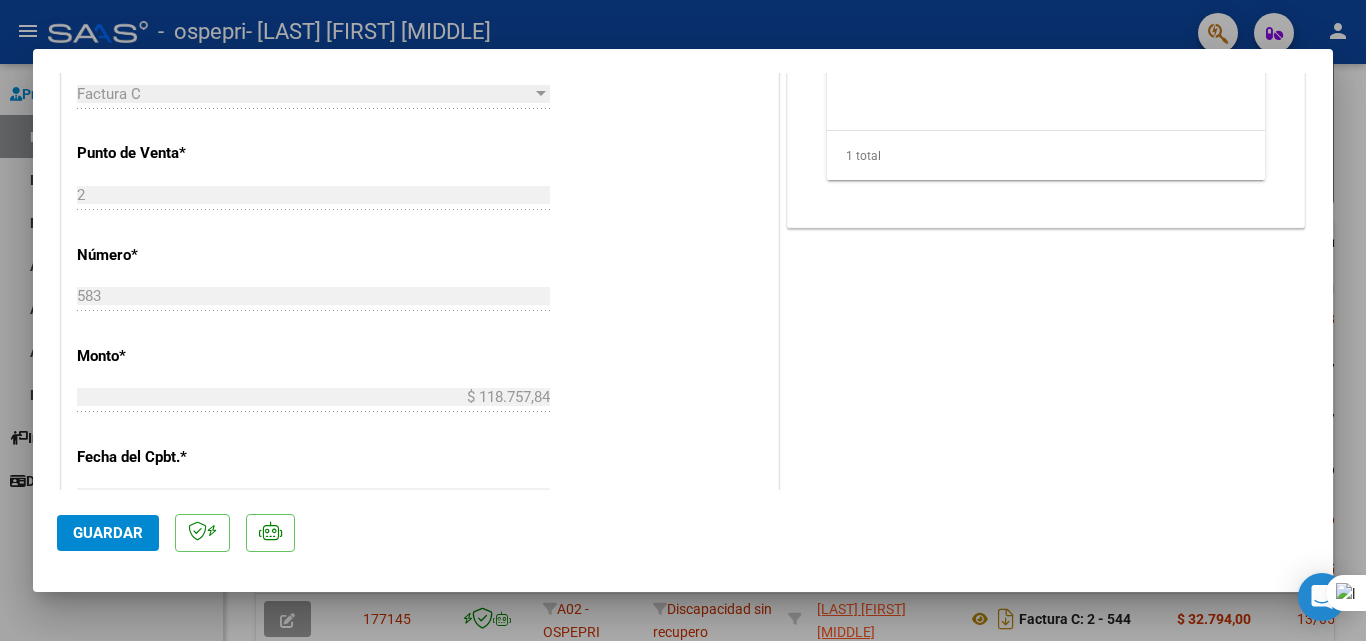 scroll, scrollTop: 0, scrollLeft: 0, axis: both 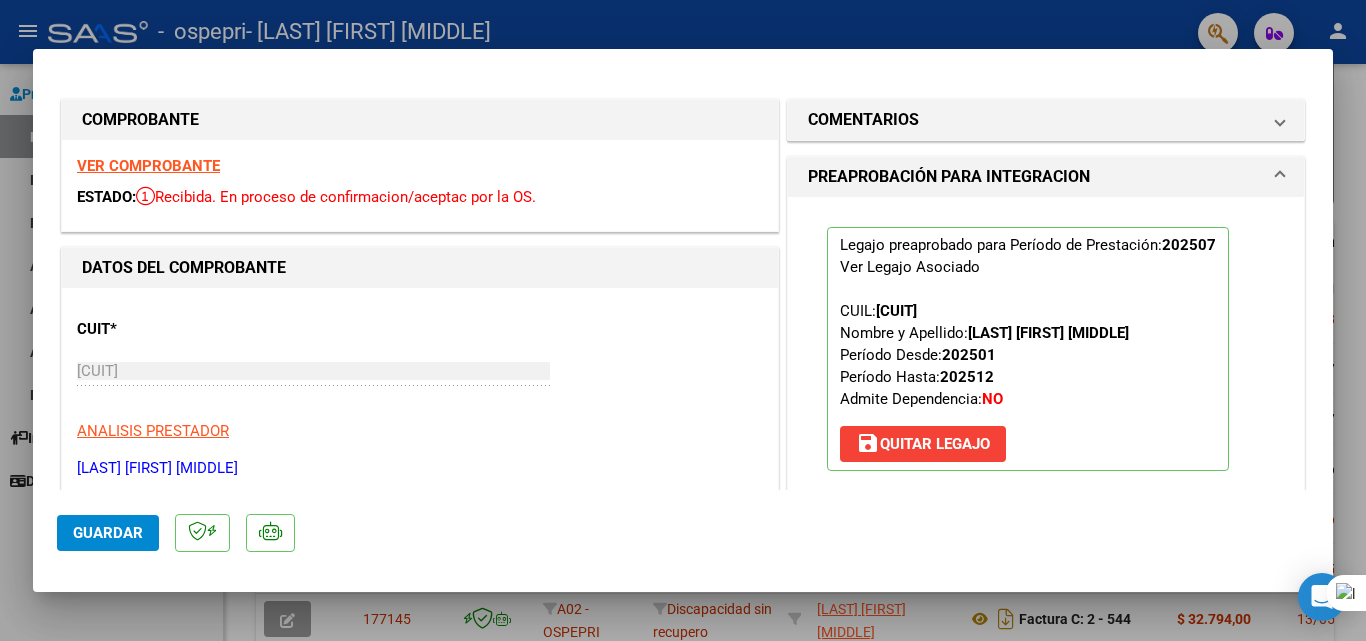 click at bounding box center [683, 320] 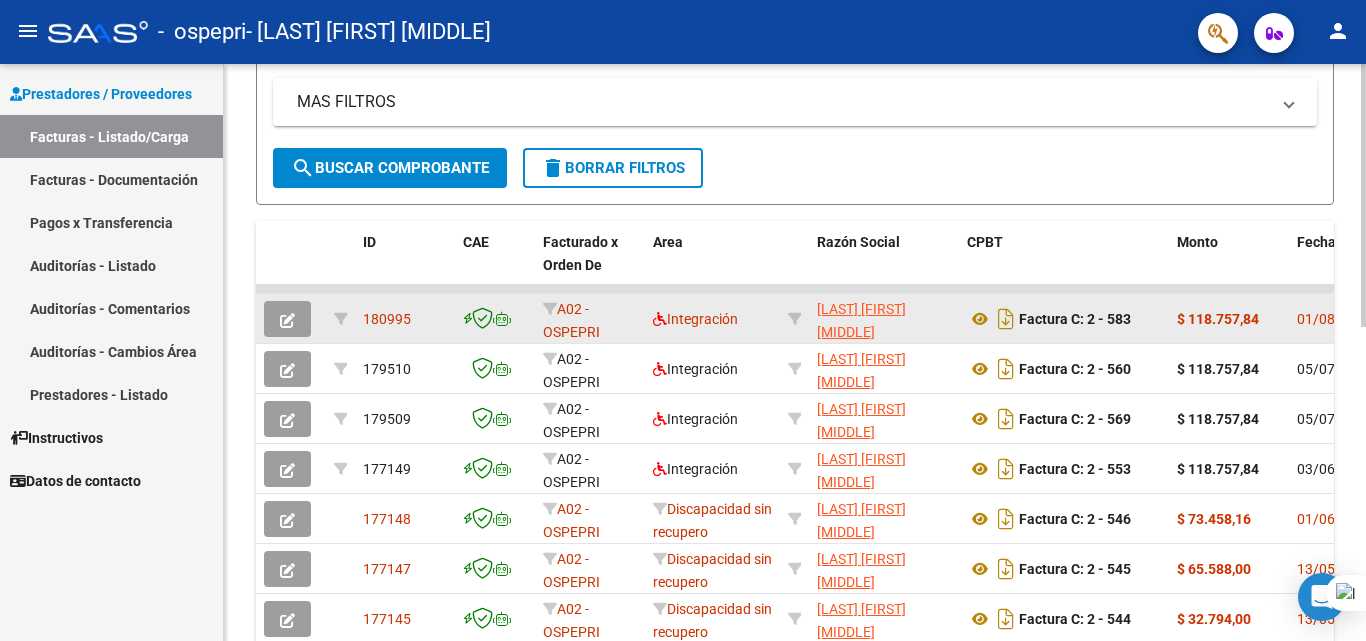 click on "Integración" 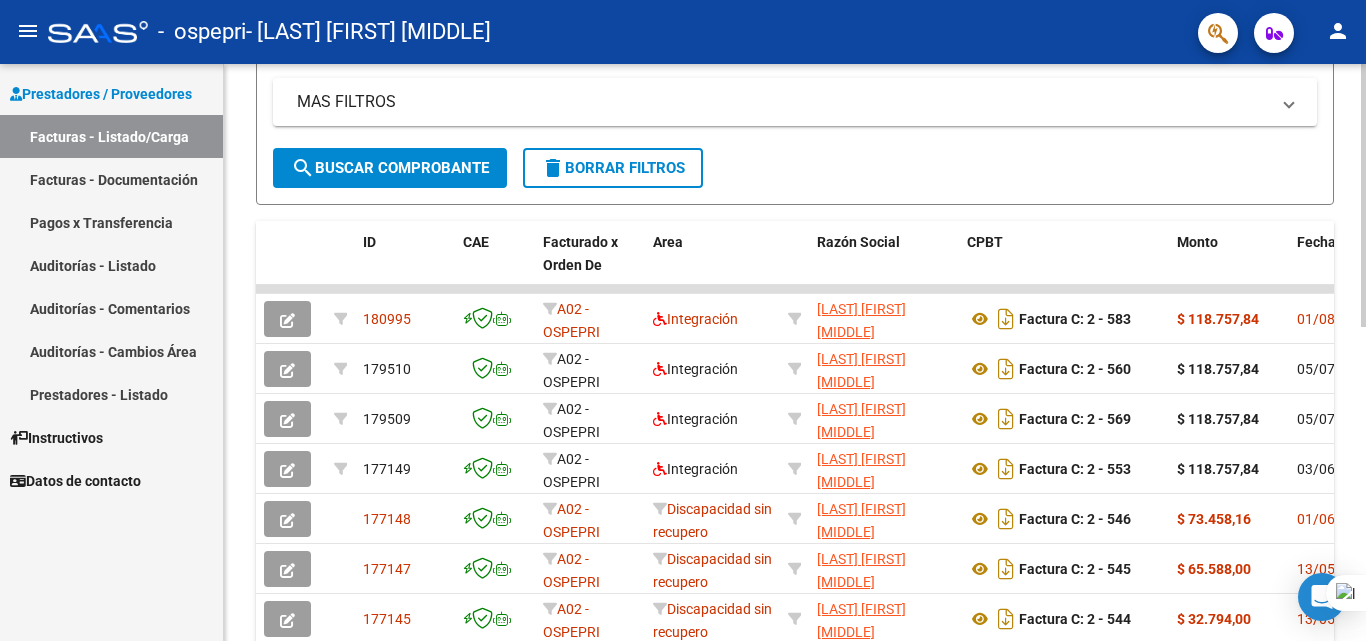 drag, startPoint x: 1365, startPoint y: 262, endPoint x: 1363, endPoint y: 283, distance: 21.095022 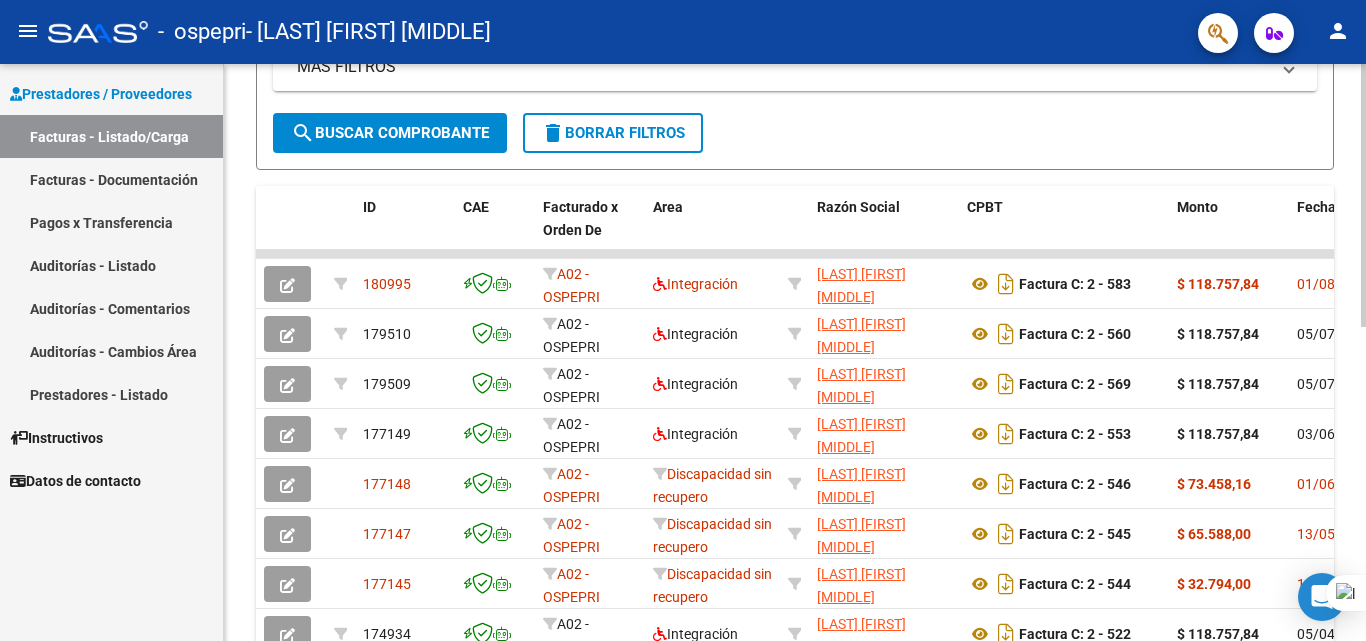 scroll, scrollTop: 438, scrollLeft: 0, axis: vertical 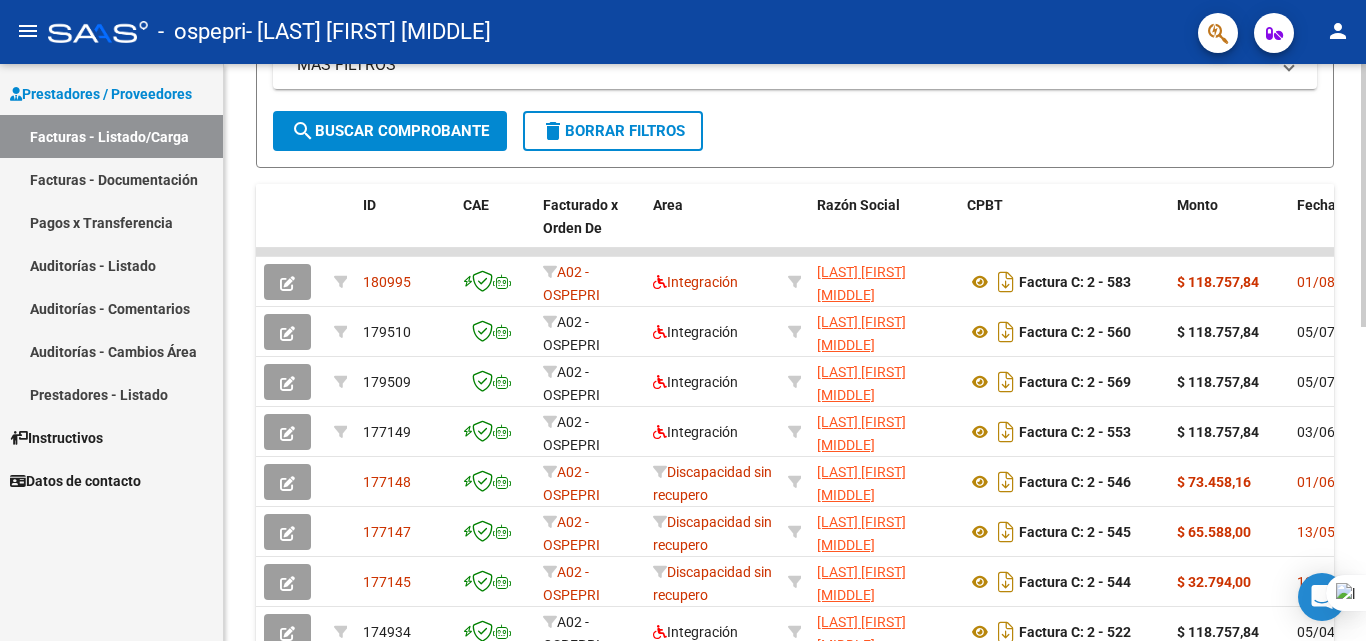 click 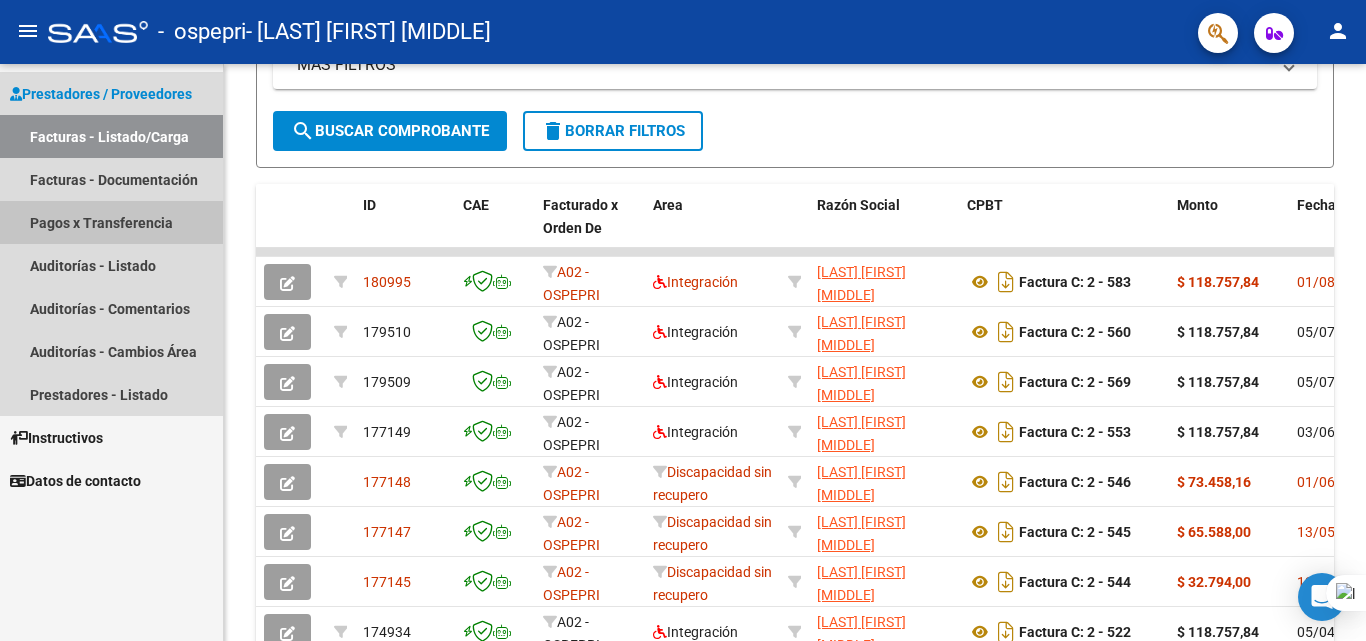click on "Pagos x Transferencia" at bounding box center (111, 222) 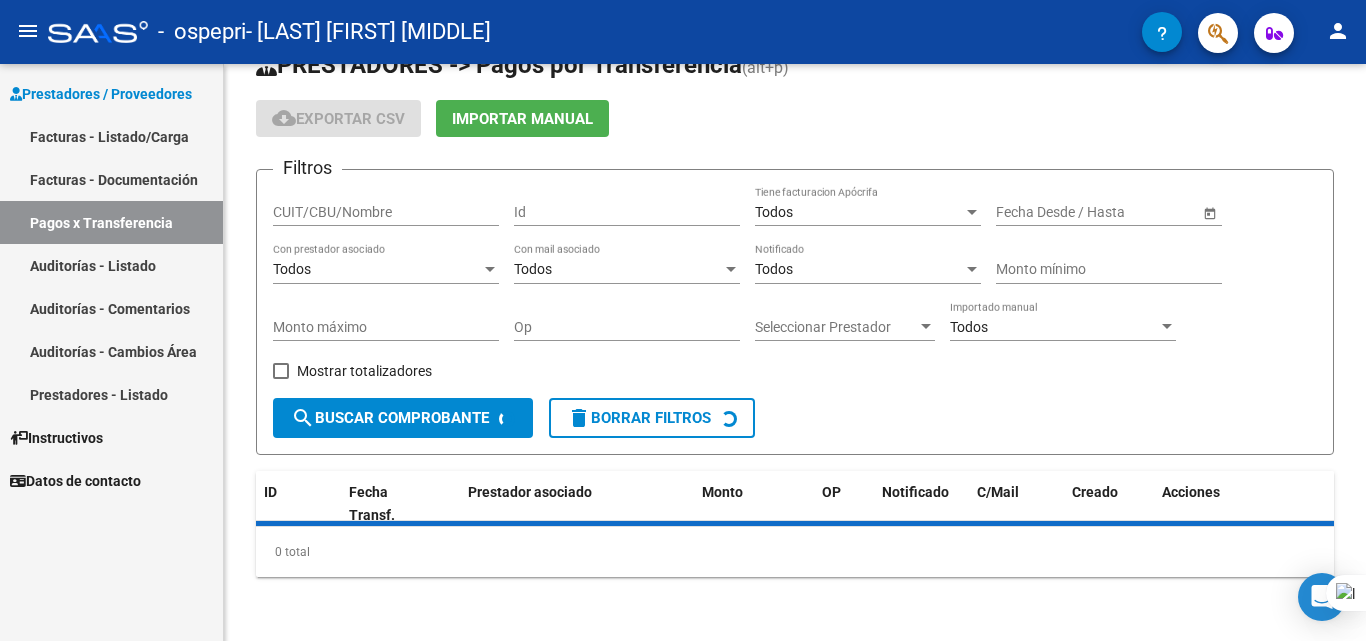 scroll, scrollTop: 92, scrollLeft: 0, axis: vertical 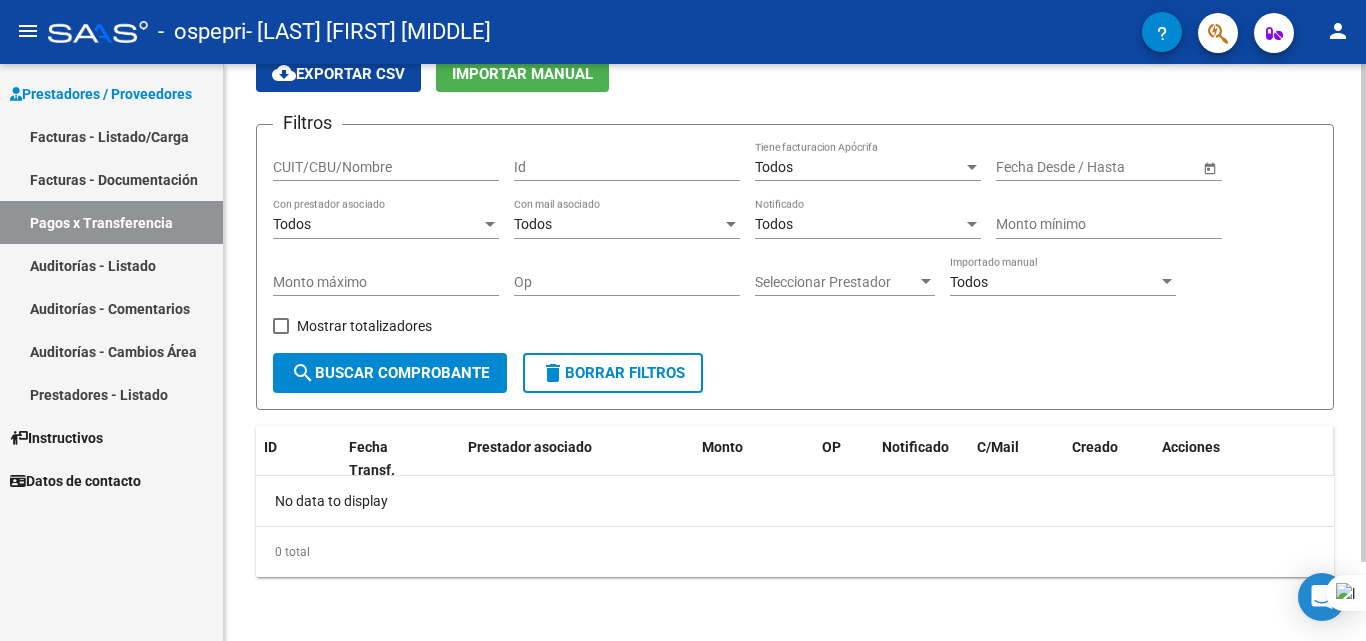 click on "Acciones" 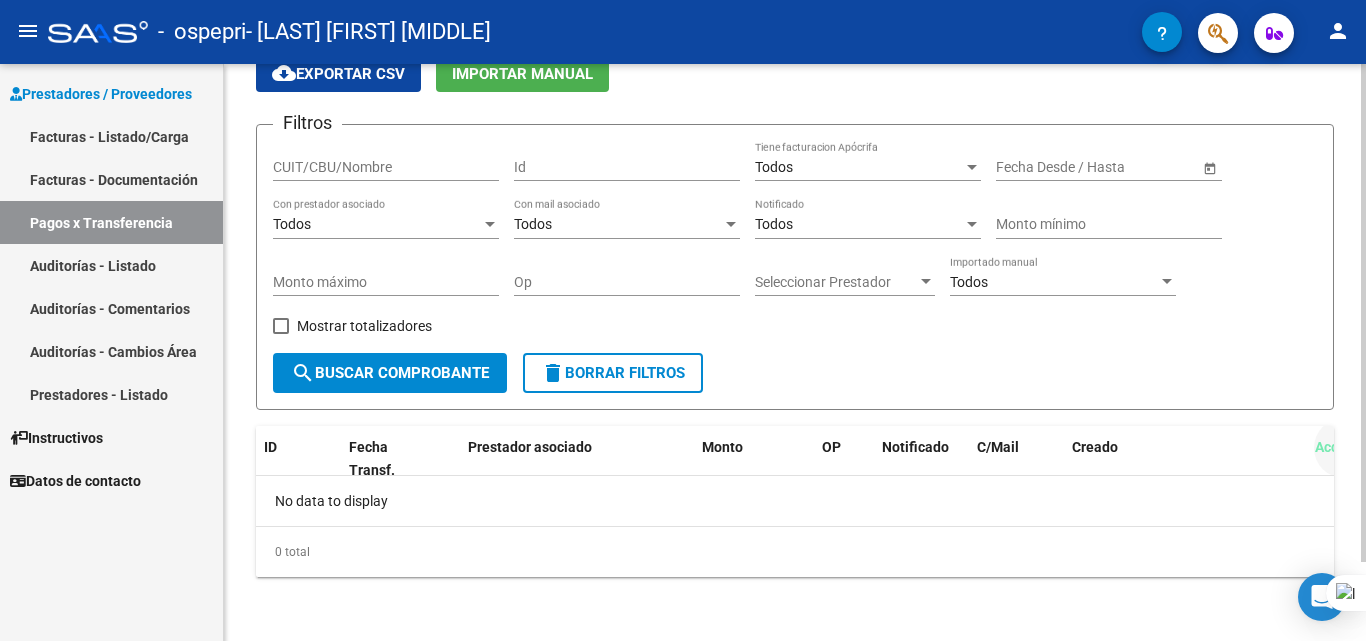 click on "menu - ospepri - [LAST] [FIRST] [MIDDLE] person Prestadores / Proveedores Facturas - Listado/Carga Facturas - Documentación Pagos x Transferencia Auditorías - Listado Auditorías - Comentarios Auditorías - Cambios Área Prestadores - Listado Instructivos Datos de contacto PRESTADORES -> Pagos por Transferencia (alt+p) cloud_download Exportar CSV Importar Manual Filtros CUIT/CBU/Nombre Id Todos Tiene facturacion Apócrifa Start date – End date Fecha Desde / Hasta Todos Con prestador asociado Todos Con mail asociado Todos Notificado Monto mínimo Monto máximo Op Seleccionar Prestador Seleccionar Prestador Todos Importado manual Mostrar totalizadores search Buscar Comprobante delete Borrar Filtros ID Fecha Transf. Prestador asociado Monto OP Notificado C/Mail Creado Acciones No data to display 0 total 1 Today Notifications people Social Ligula Purus Adipiscing local_offer PromotionsEtiam Ligula Dapibus info Updates Sollicitudin Euismod Fringilla delete_sweep" at bounding box center (683, 320) 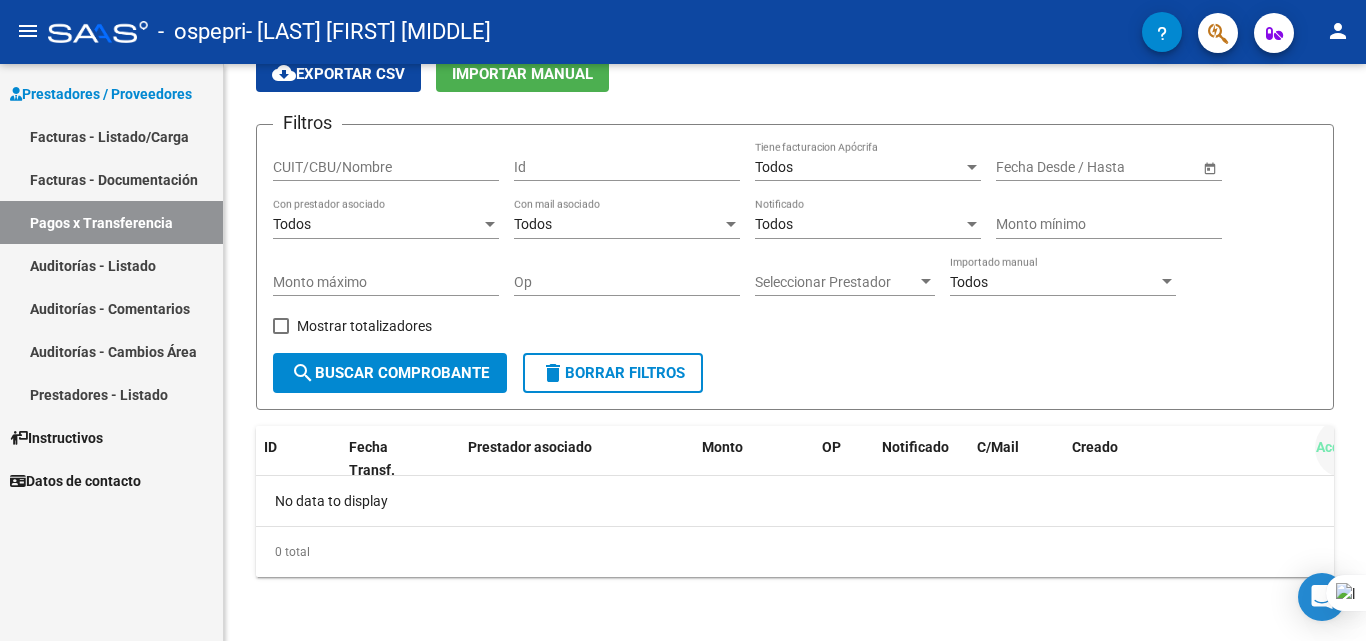 drag, startPoint x: 1211, startPoint y: 452, endPoint x: 1365, endPoint y: 211, distance: 286.00174 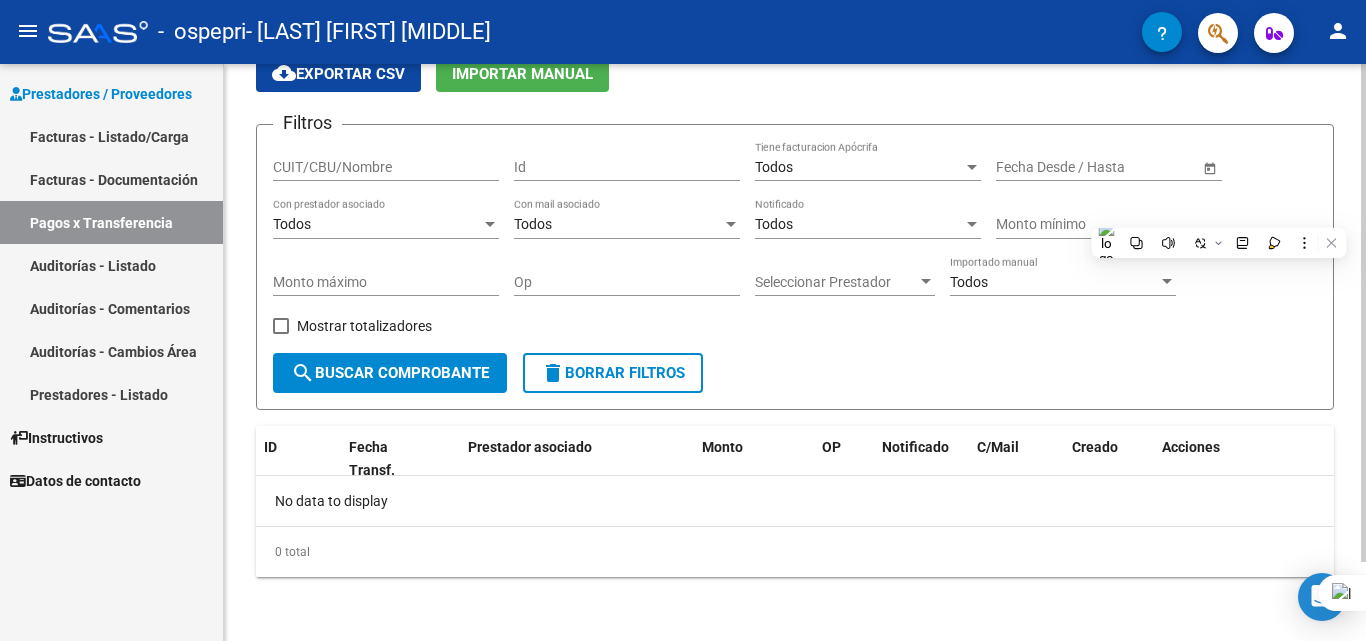 click on "menu - ospepri - [LAST] [FIRST] [MIDDLE] person Prestadores / Proveedores Facturas - Listado/Carga Facturas - Documentación Pagos x Transferencia Auditorías - Listado Auditorías - Comentarios Auditorías - Cambios Área Prestadores - Listado Instructivos Datos de contacto PRESTADORES -> Pagos por Transferencia (alt+p) cloud_download Exportar CSV Importar Manual Filtros CUIT/CBU/Nombre Id Todos Tiene facturacion Apócrifa Start date – End date Fecha Desde / Hasta Todos Con prestador asociado Todos Con mail asociado Todos Notificado Monto mínimo Monto máximo Op Seleccionar Prestador Seleccionar Prestador Todos Importado manual Mostrar totalizadores search Buscar Comprobante delete Borrar Filtros ID Fecha Transf. Prestador asociado Monto OP Notificado C/Mail Creado Acciones No data to display 0 total 1 Today Notifications people Social Ligula Purus Adipiscing local_offer PromotionsEtiam Ligula Dapibus info Updates Sollicitudin Euismod Fringilla delete_sweep" at bounding box center (683, 320) 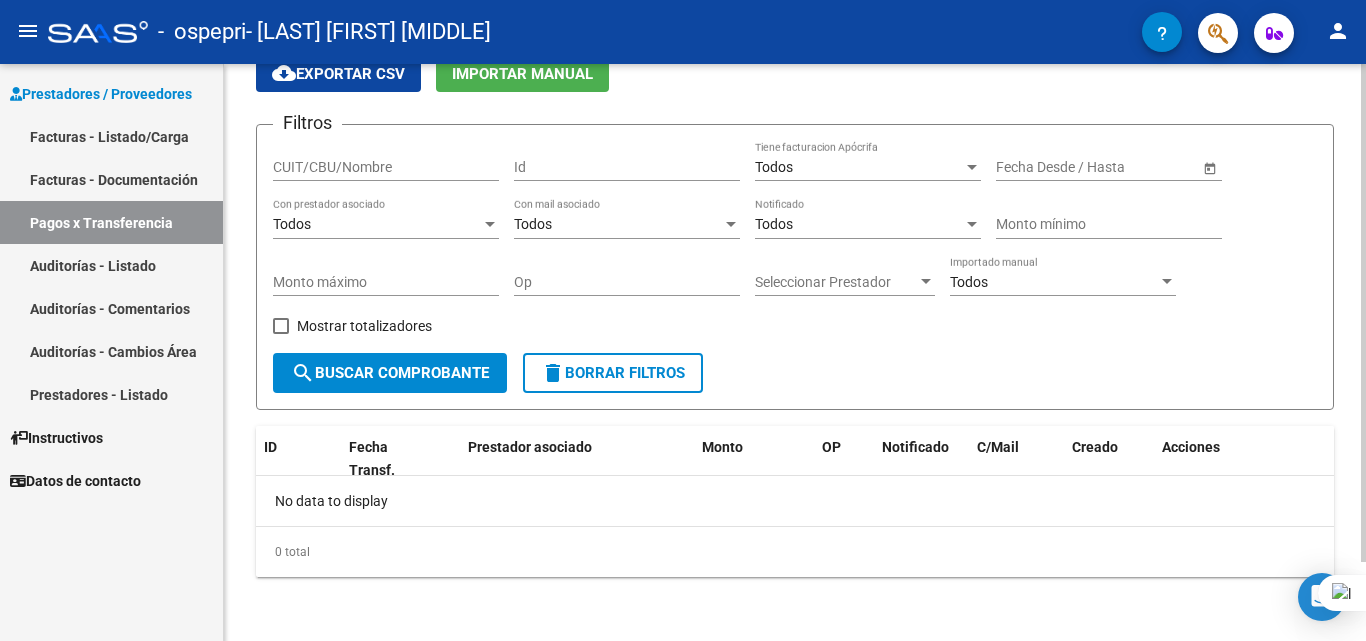click on "0 total" 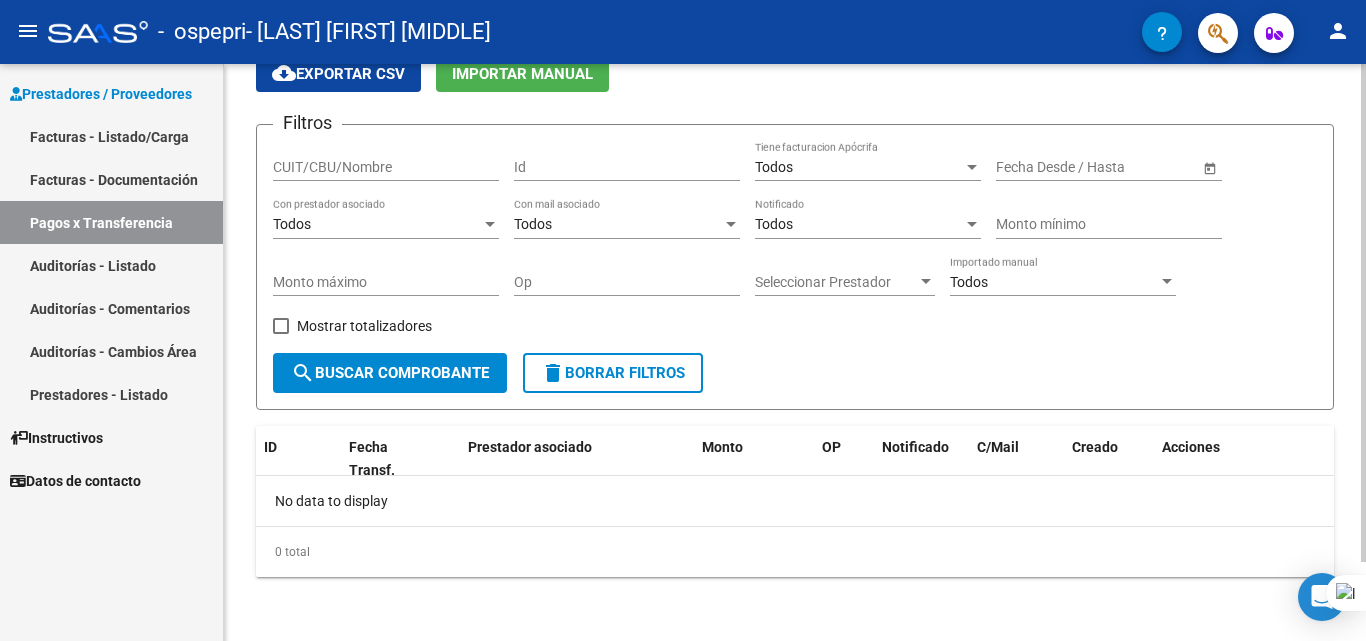 click on "0 total" 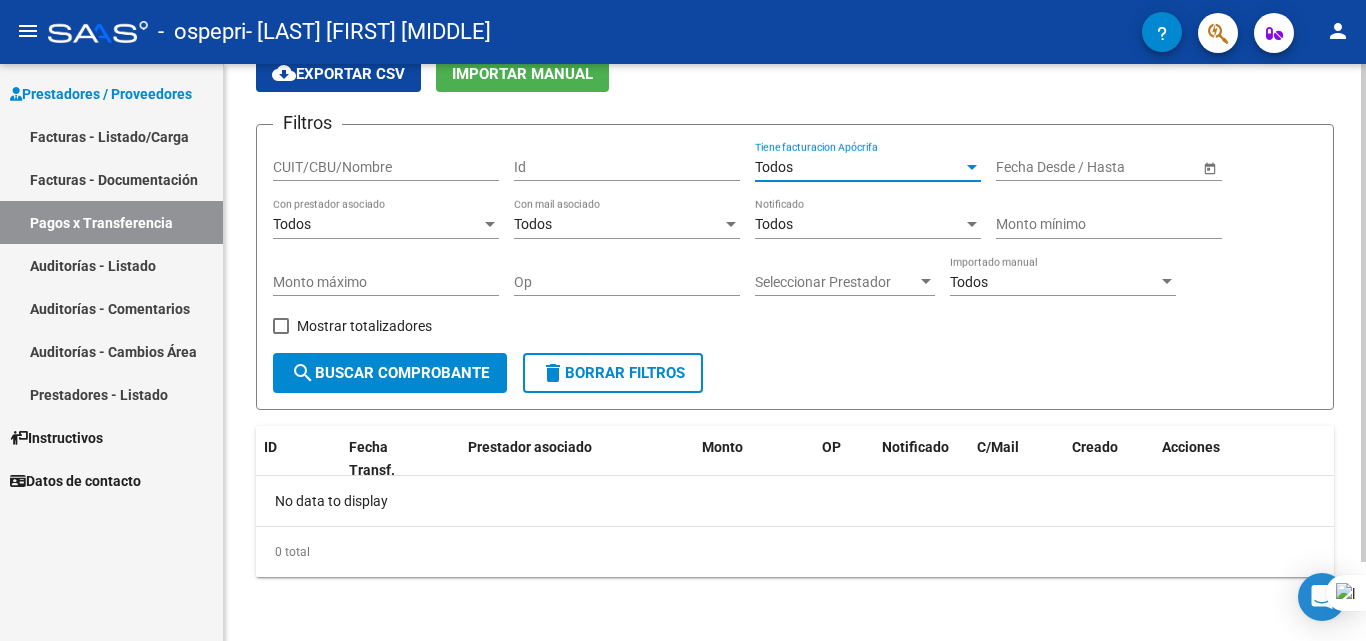 click at bounding box center (972, 167) 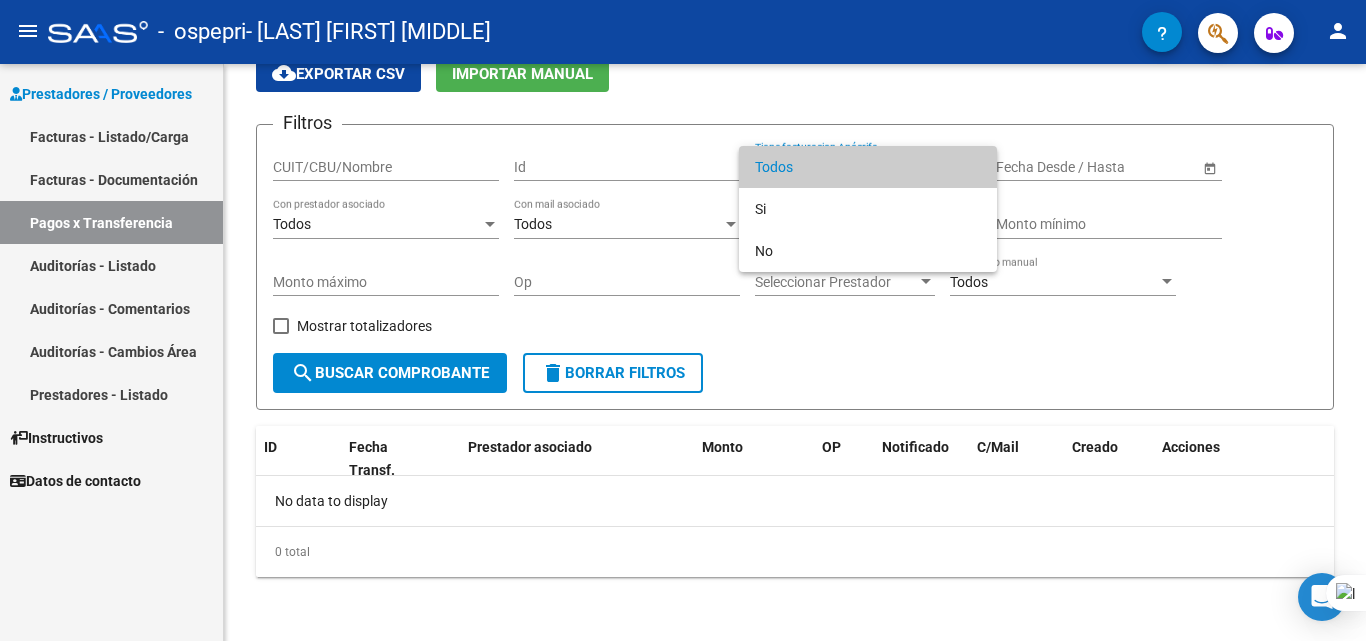 click at bounding box center (683, 320) 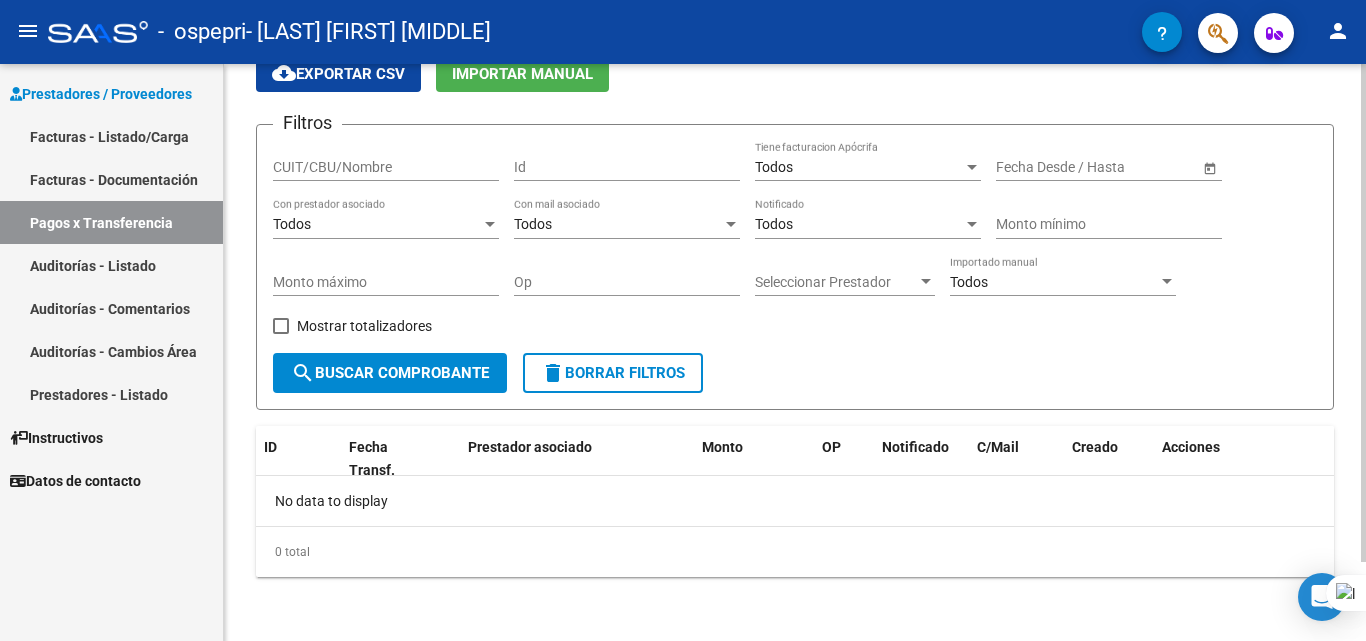 drag, startPoint x: 1360, startPoint y: 205, endPoint x: 1364, endPoint y: 99, distance: 106.07545 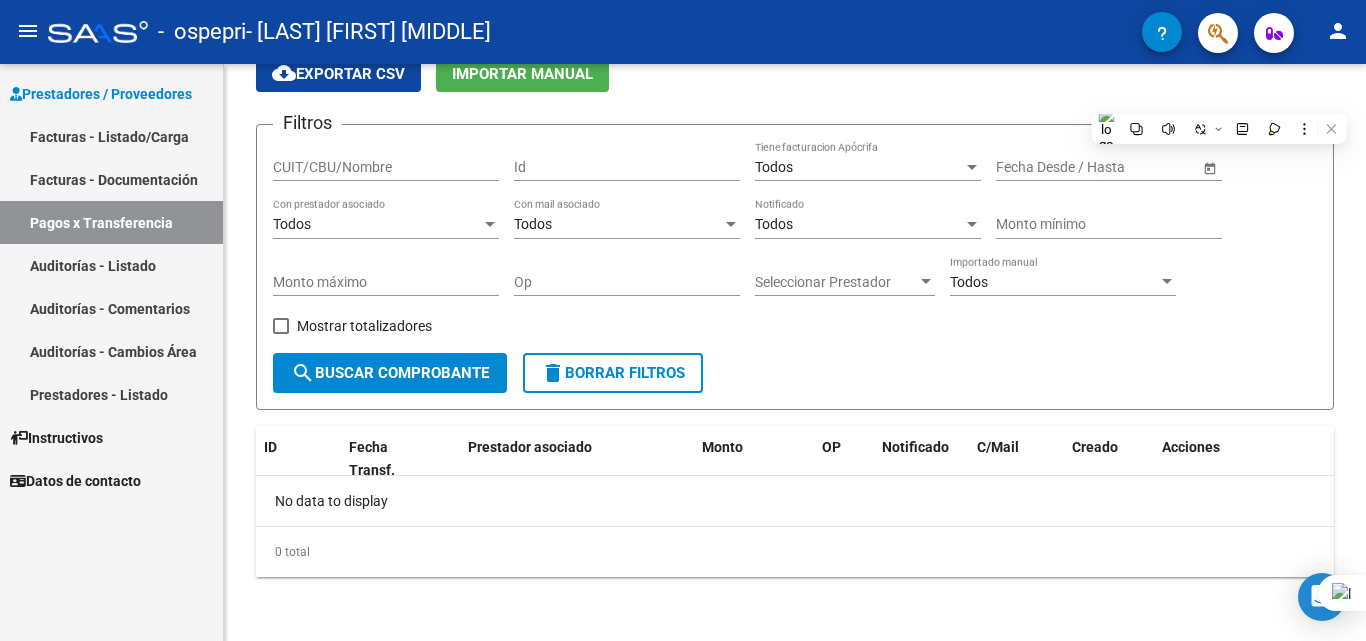 scroll, scrollTop: 0, scrollLeft: 0, axis: both 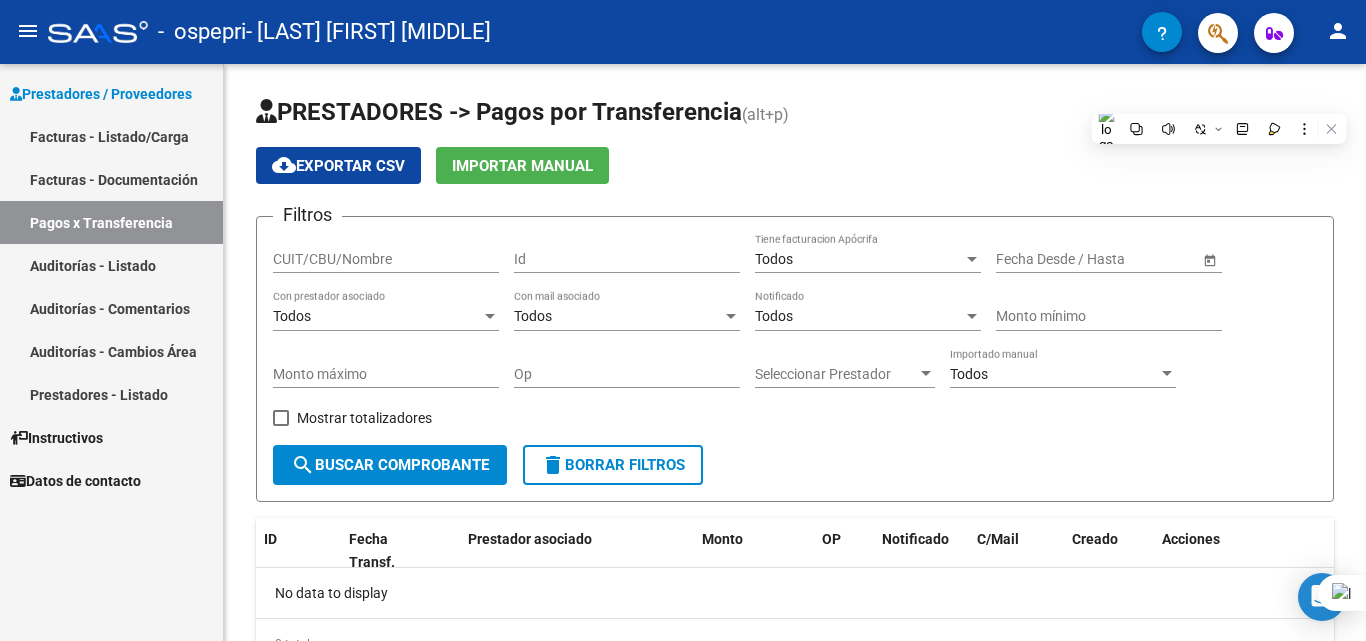 click 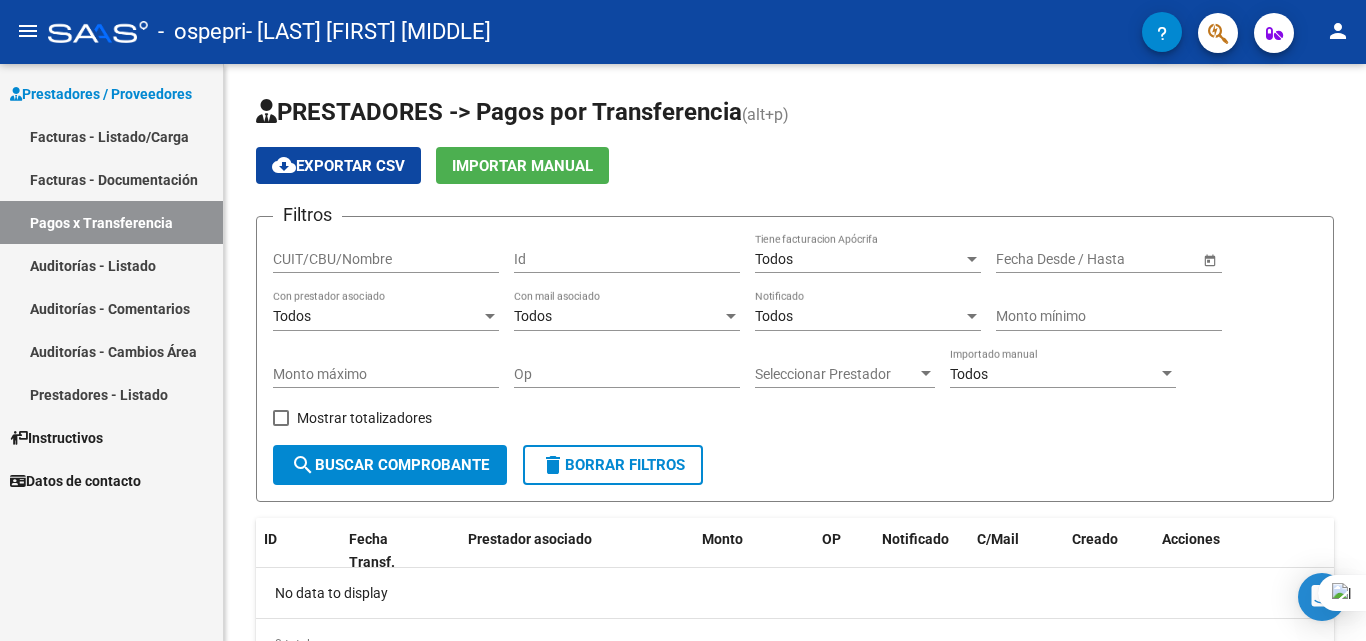 drag, startPoint x: 1360, startPoint y: 99, endPoint x: 1365, endPoint y: 242, distance: 143.08739 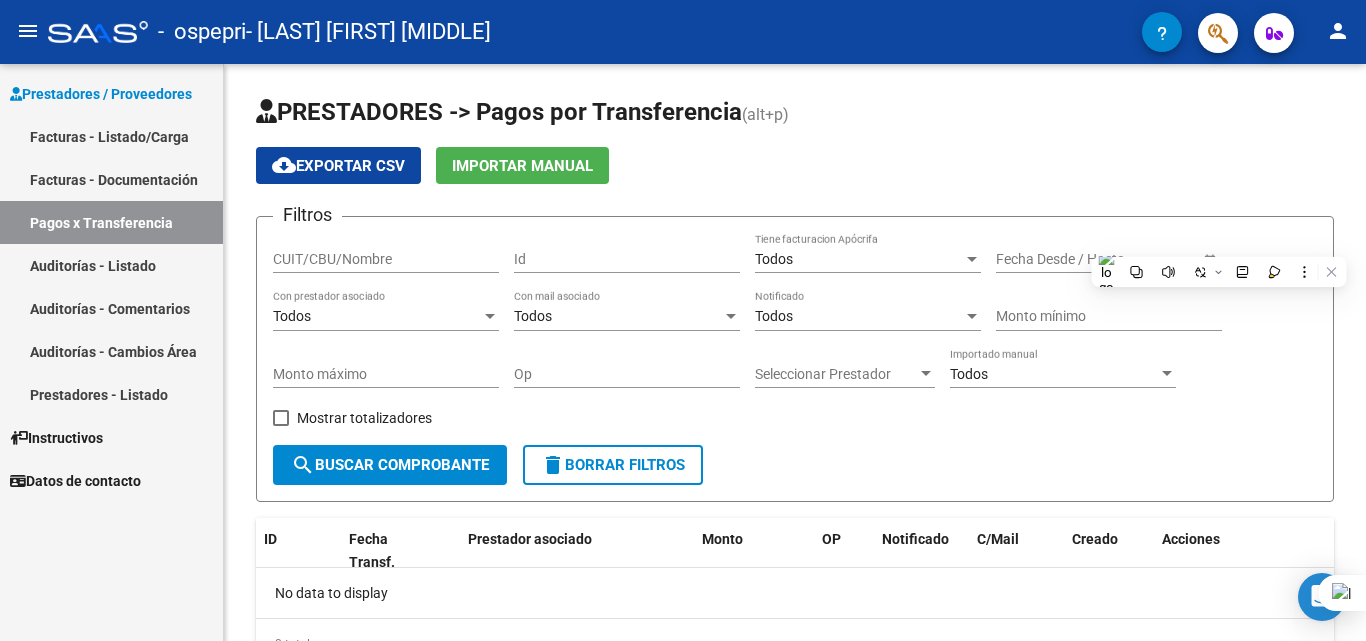 drag, startPoint x: 1365, startPoint y: 166, endPoint x: 1365, endPoint y: 224, distance: 58 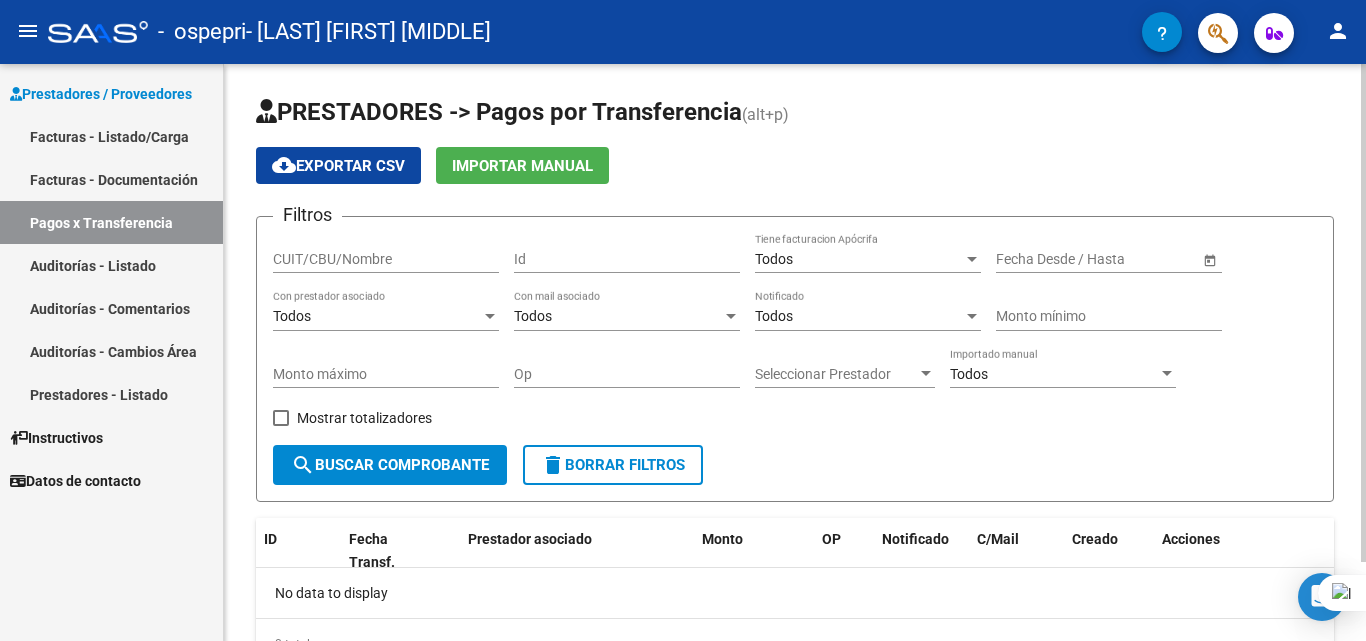 drag, startPoint x: 1365, startPoint y: 223, endPoint x: 1347, endPoint y: 351, distance: 129.25943 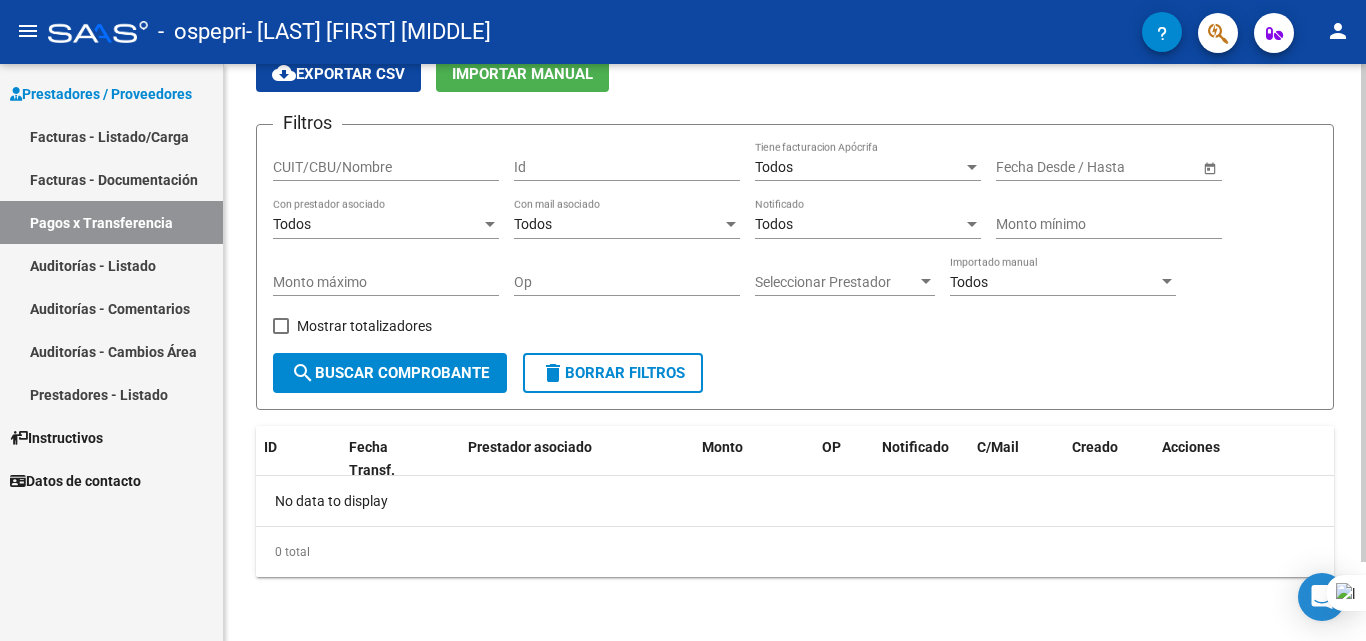 scroll, scrollTop: 0, scrollLeft: 0, axis: both 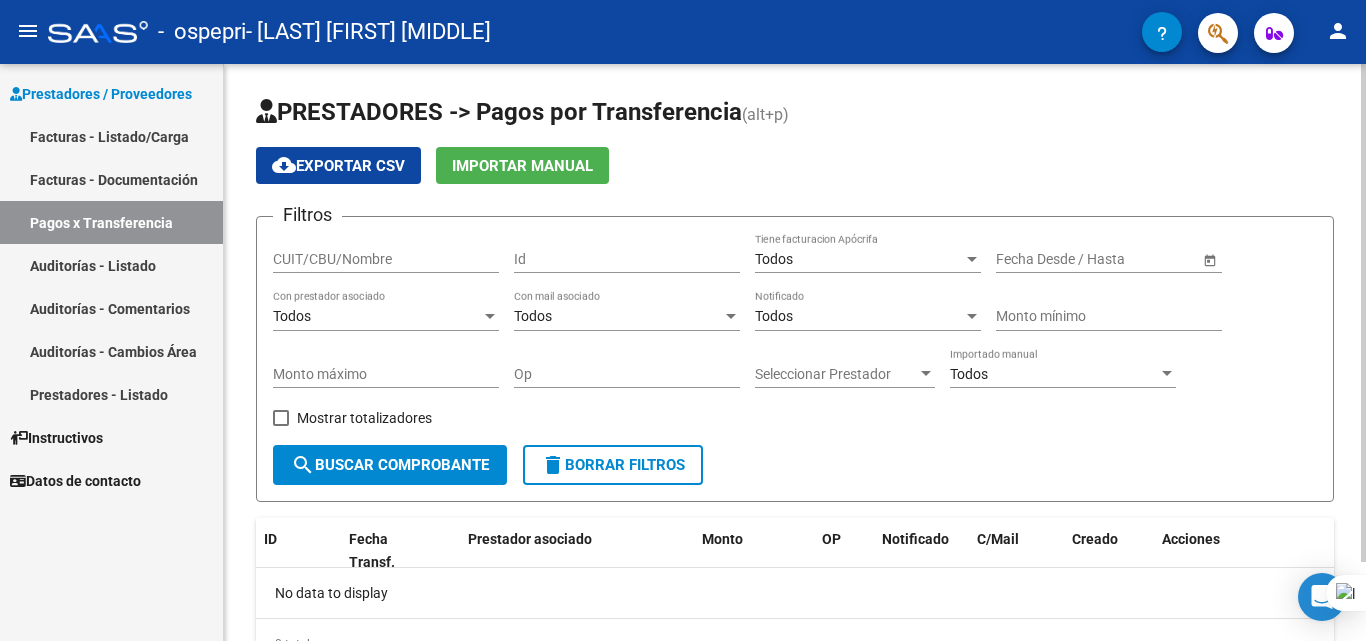 click on "PRESTADORES -> Pagos por Transferencia (alt+p) cloud_download  Exportar CSV   Importar Manual Filtros CUIT/CBU/Nombre Id Todos Tiene facturacion Apócrifa Start date – End date Fecha Desde / Hasta Todos Con prestador asociado Todos Con mail asociado Todos Notificado Monto mínimo Monto máximo Op Seleccionar Prestador Seleccionar Prestador Todos Importado manual    Mostrar totalizadores  search  Buscar Comprobante  delete  Borrar Filtros  ID Fecha Transf. Prestador asociado Monto OP Notificado C/Mail Creado Acciones No data to display  0 total   1" 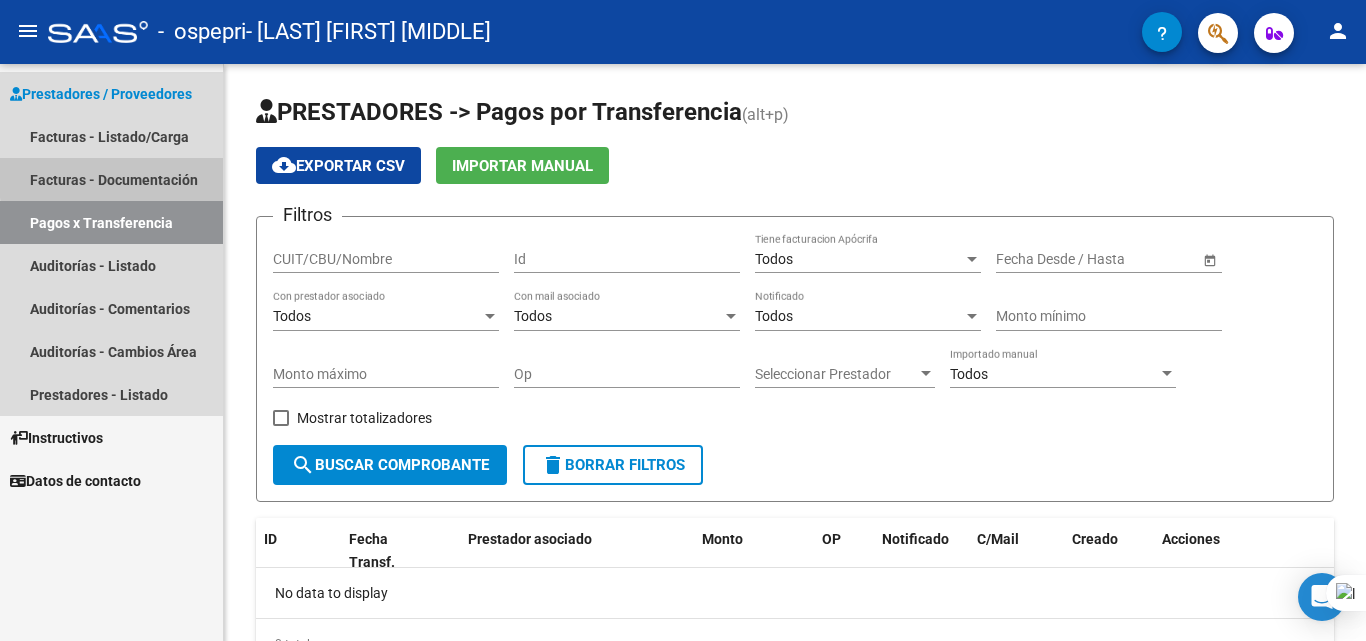 click on "Facturas - Documentación" at bounding box center [111, 179] 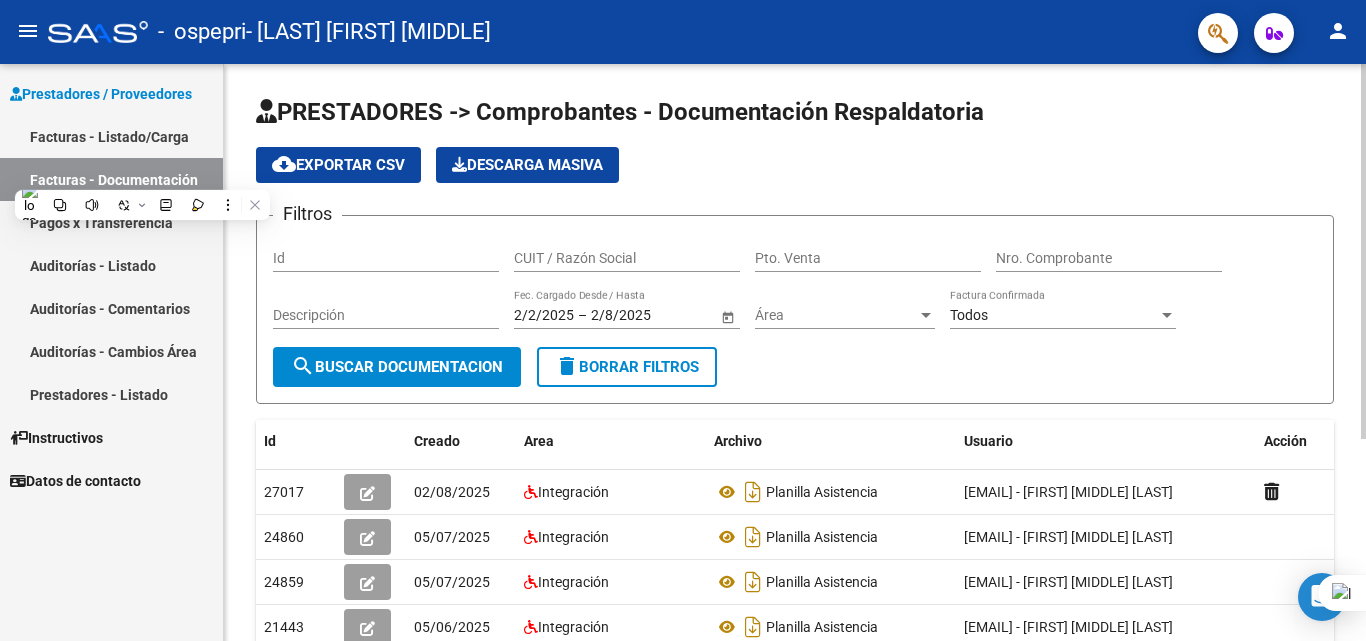 click on "PRESTADORES -> Comprobantes - Documentación Respaldatoria cloud_download Exportar CSV Descarga Masiva
Filtros Id CUIT / Razón Social Pto. Venta Nro. Comprobante Descripción 2/2/2025 2/2/2025 – 2/8/2025 2/8/2025 Fec. Cargado Desde / Hasta Área Área Todos Factura Confirmada search Buscar Documentacion delete Borrar Filtros" 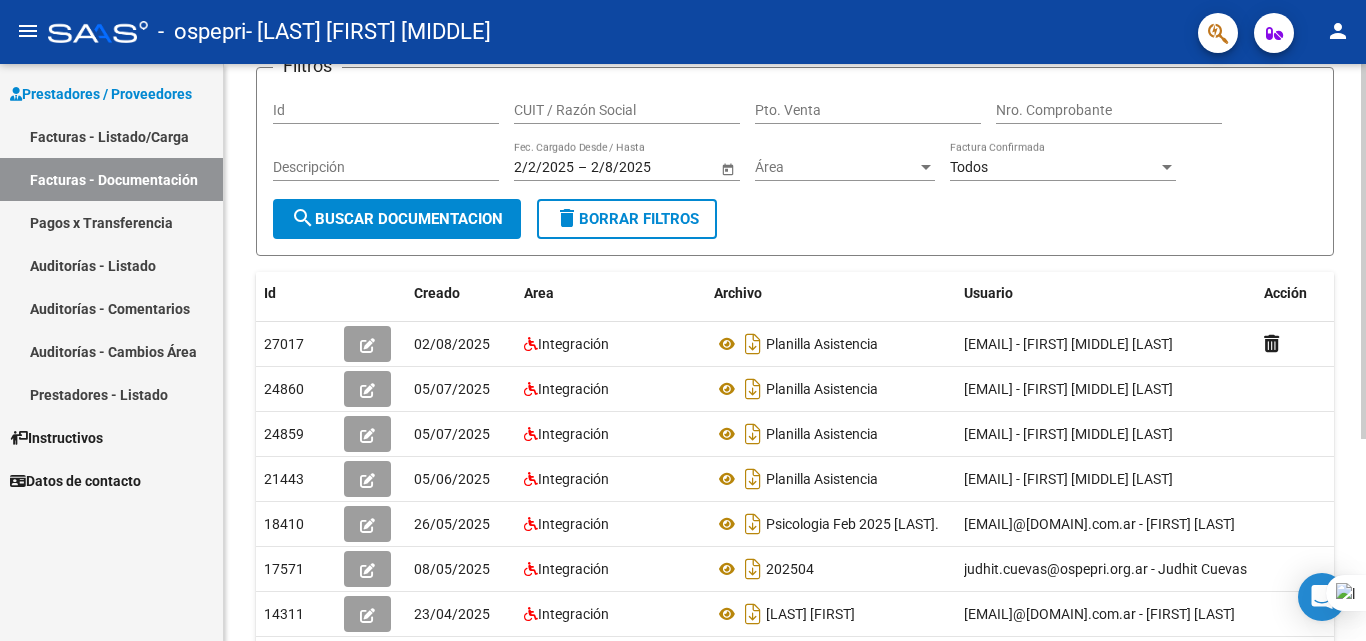 scroll, scrollTop: 0, scrollLeft: 0, axis: both 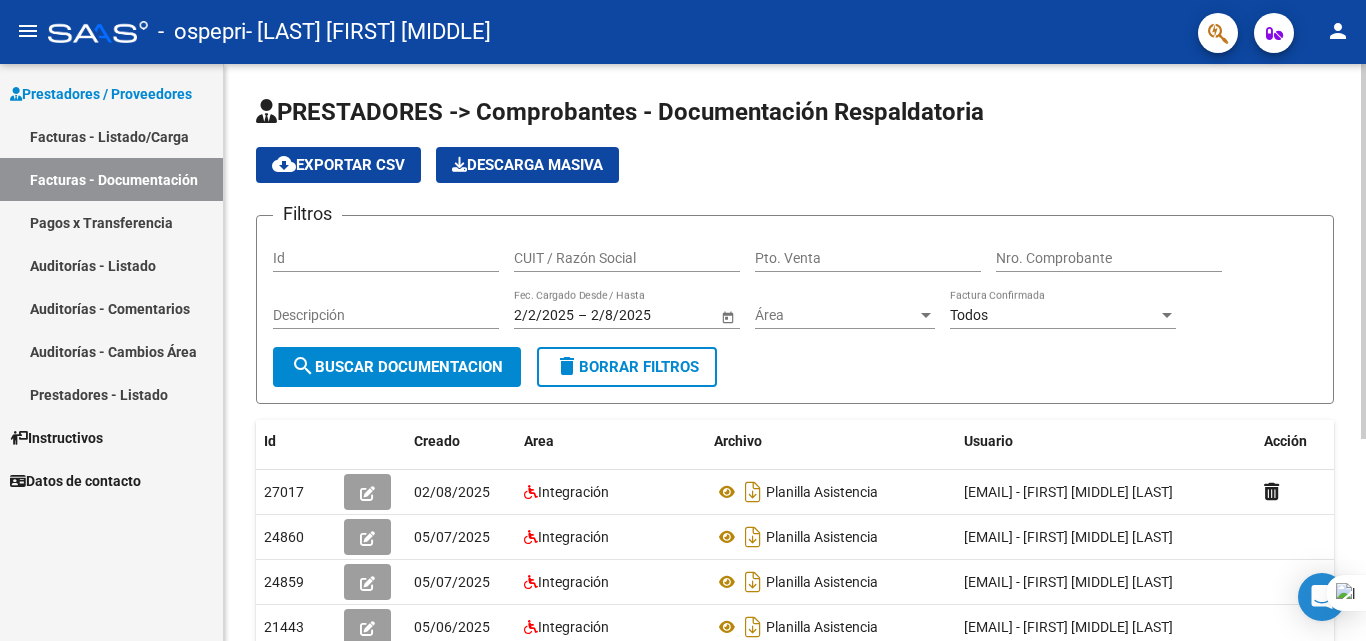 click on "PRESTADORES -> Comprobantes - Documentación Respaldatoria cloud_download Exportar CSV Descarga Masiva
Filtros Id CUIT / Razón Social Pto. Venta Nro. Comprobante Descripción 2/2/2025 2/2/2025 – 2/8/2025 2/8/2025 Fec. Cargado Desde / Hasta Área Área Todos Factura Confirmada search Buscar Documentacion delete Borrar Filtros Id Creado Area Archivo Usuario Acción 27017
02/08/2025 Integración Planilla Asistencia [EMAIL] - [FIRST] [MIDDLE] [LAST] 24860
05/07/2025 Integración Planilla Asistencia [EMAIL] - [FIRST] [MIDDLE] [LAST] 24859
05/07/2025 Integración Planilla Asistencia [EMAIL] - [FIRST] [MIDDLE] [LAST] 21443
05/06/2025 Integración Planilla Asistencia [EMAIL] - [FIRST] [MIDDLE] [LAST] 18410
26/05/2025 Integración Psicologia Feb 2025 [LAST]. [EMAIL]@[DOMAIN].com.ar - [FIRST] [LAST] 17571
08/05/2025 Integración 202504 14311" 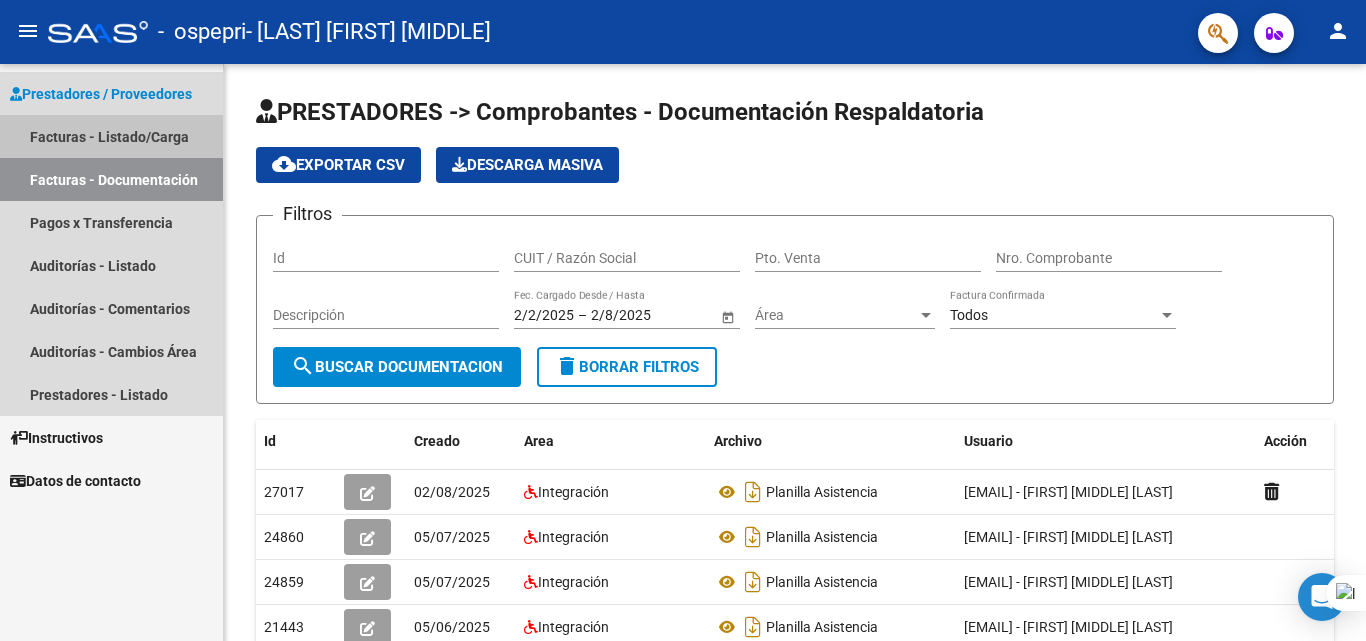 click on "Facturas - Listado/Carga" at bounding box center [111, 136] 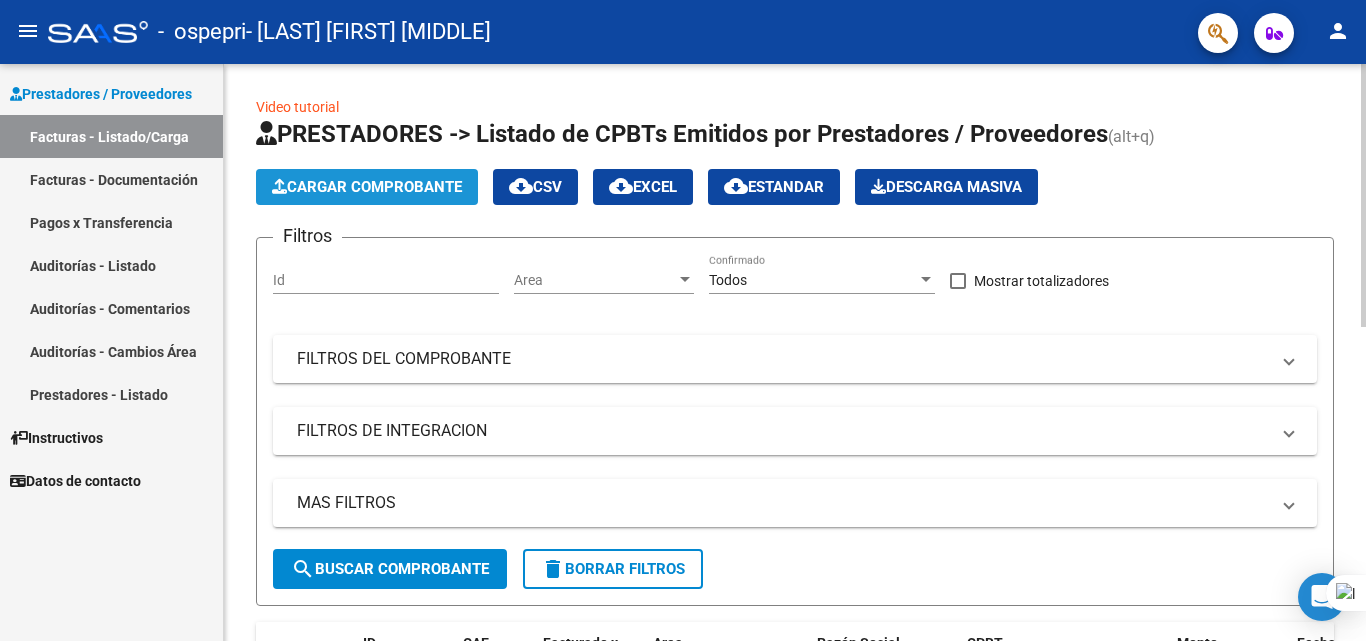 click on "Cargar Comprobante" 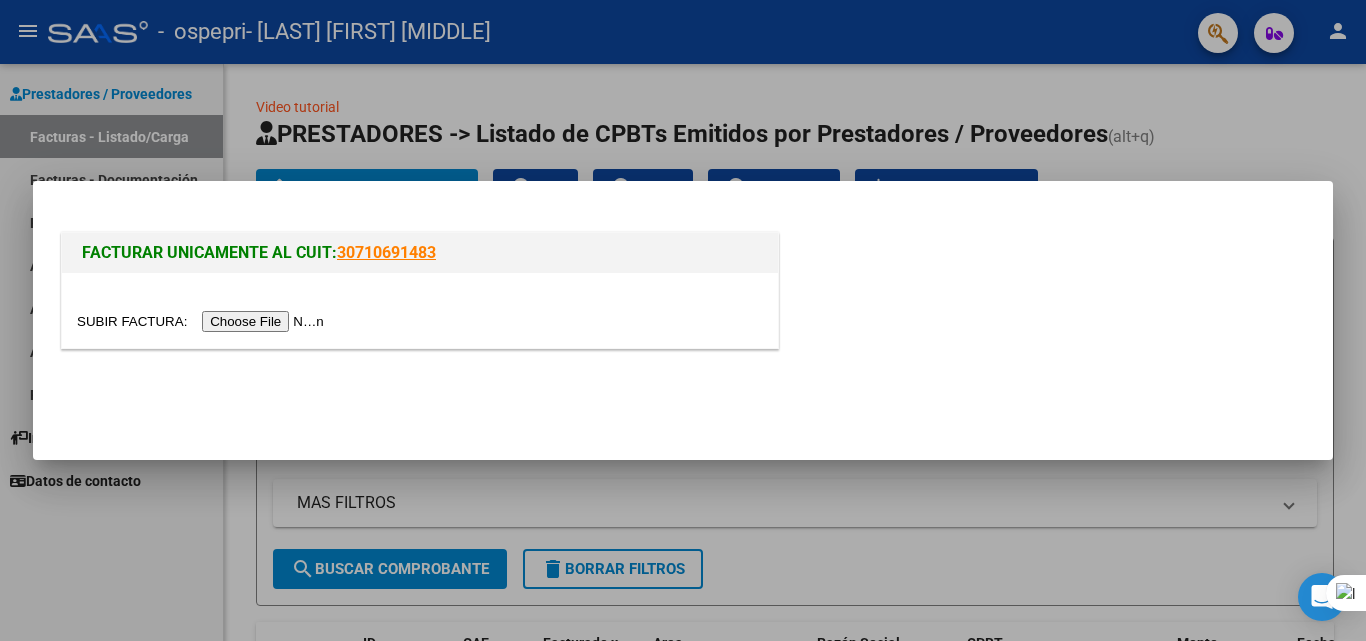click at bounding box center (203, 321) 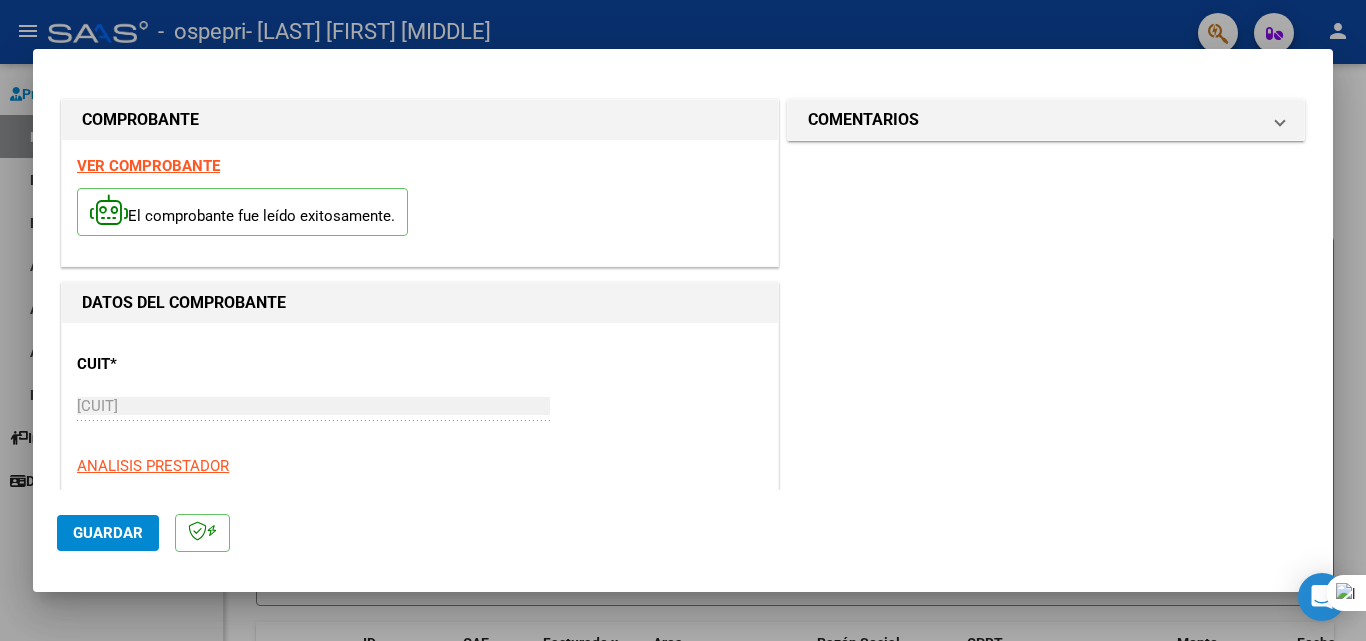 click on "Guardar" 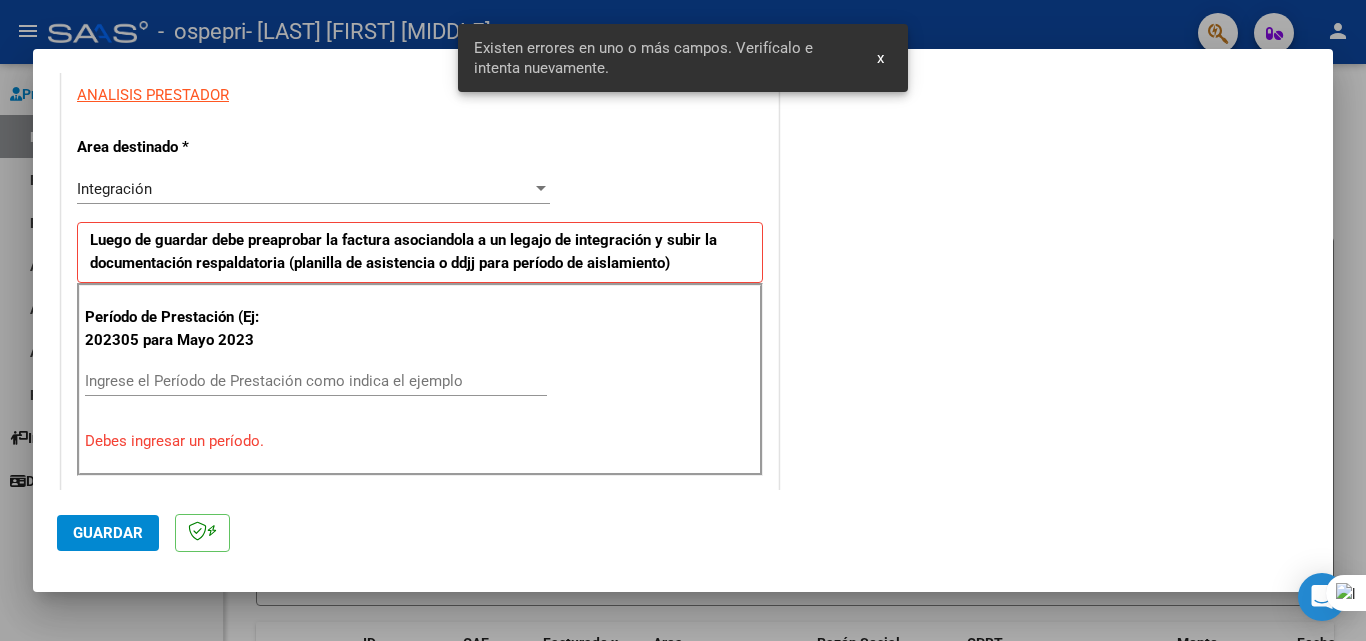 scroll, scrollTop: 451, scrollLeft: 0, axis: vertical 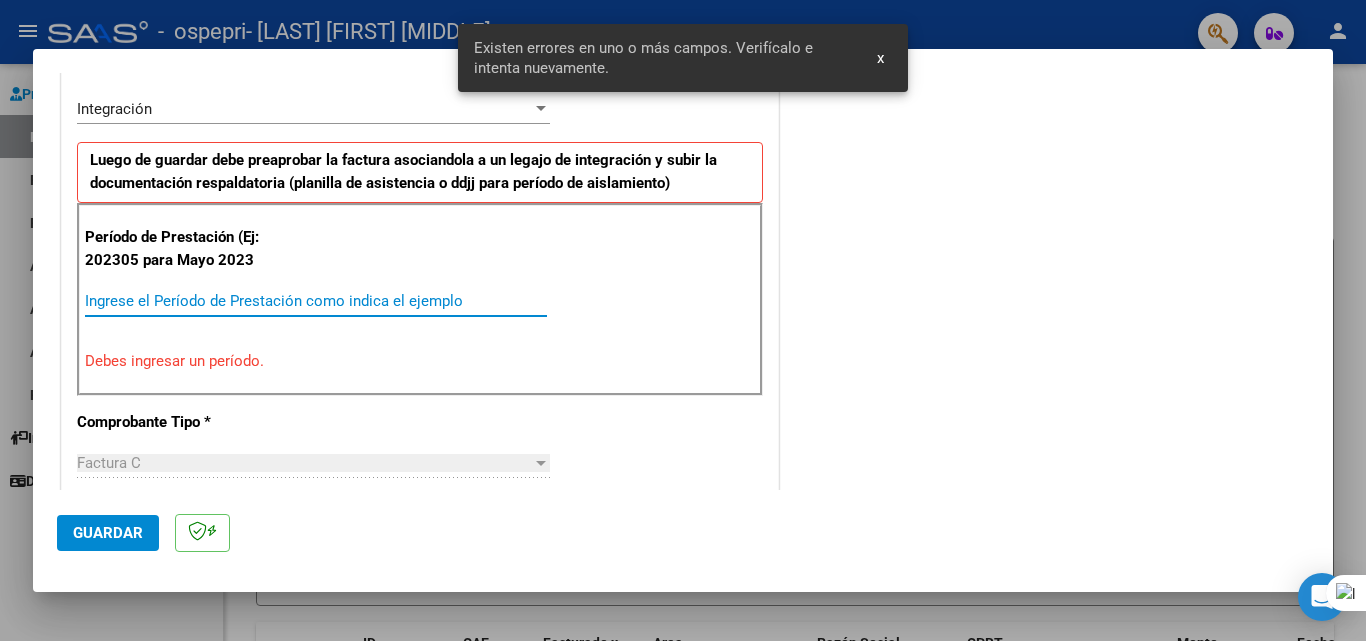 click on "Ingrese el Período de Prestación como indica el ejemplo" at bounding box center (316, 301) 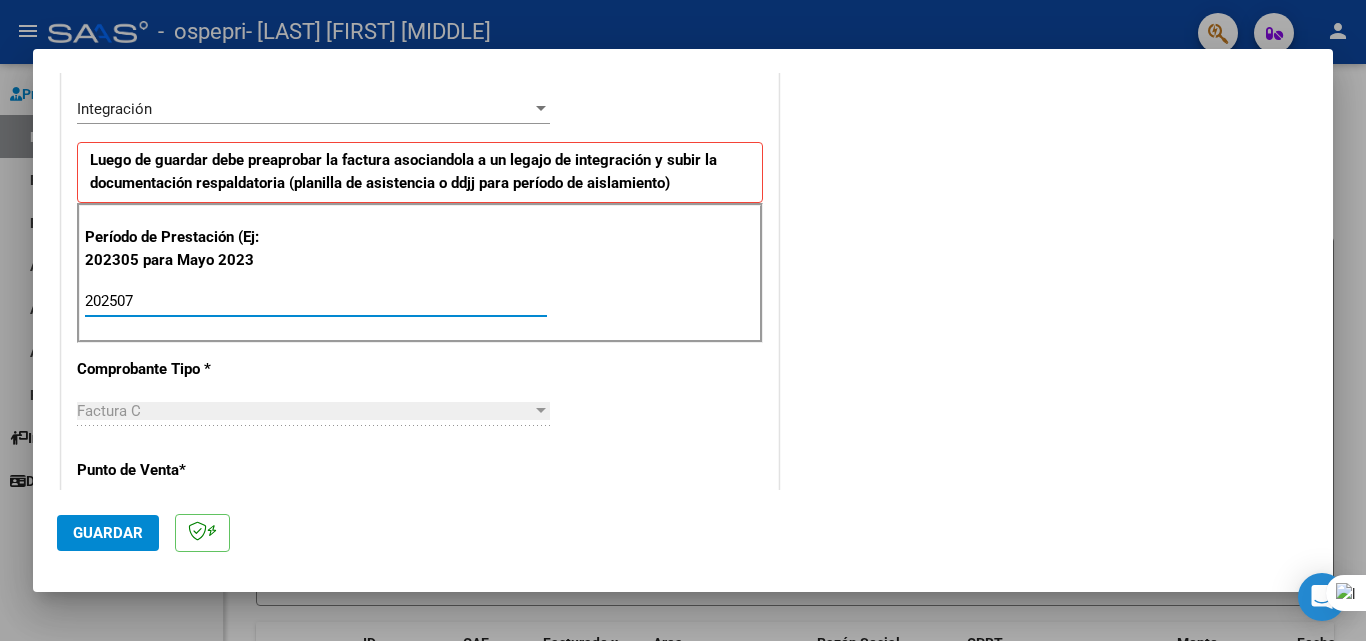 type on "202507" 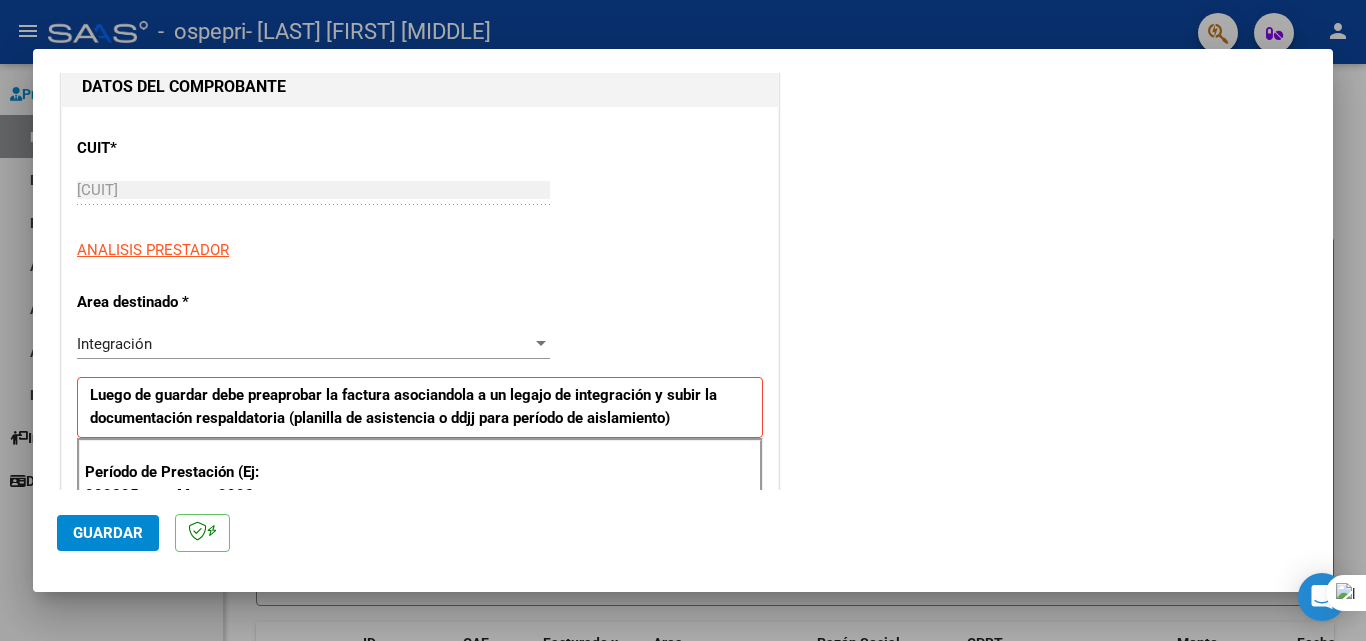 scroll, scrollTop: 0, scrollLeft: 0, axis: both 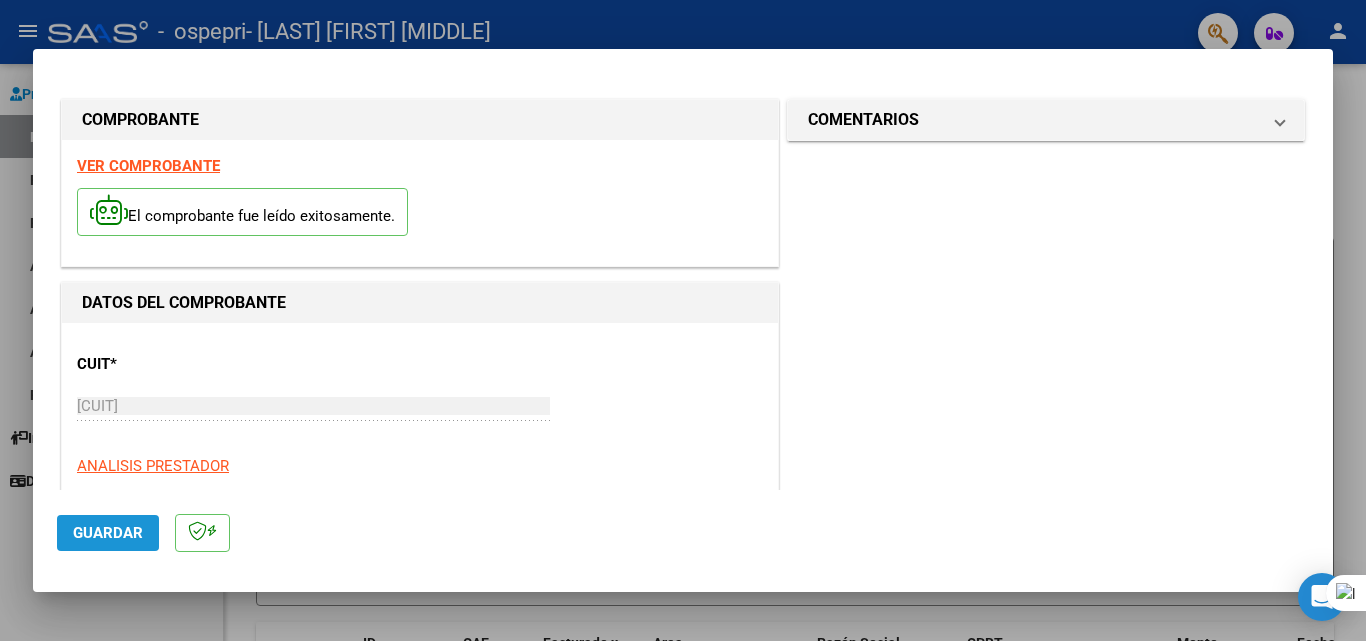 click on "Guardar" 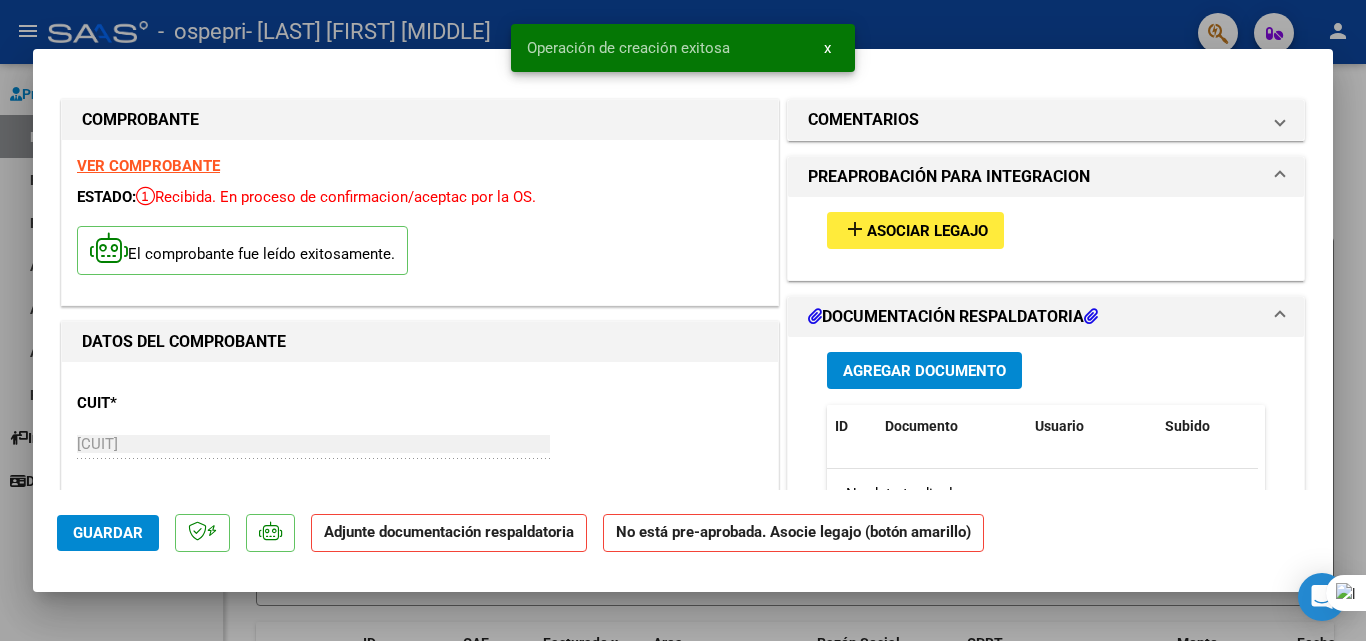 click on "Asociar Legajo" at bounding box center (927, 231) 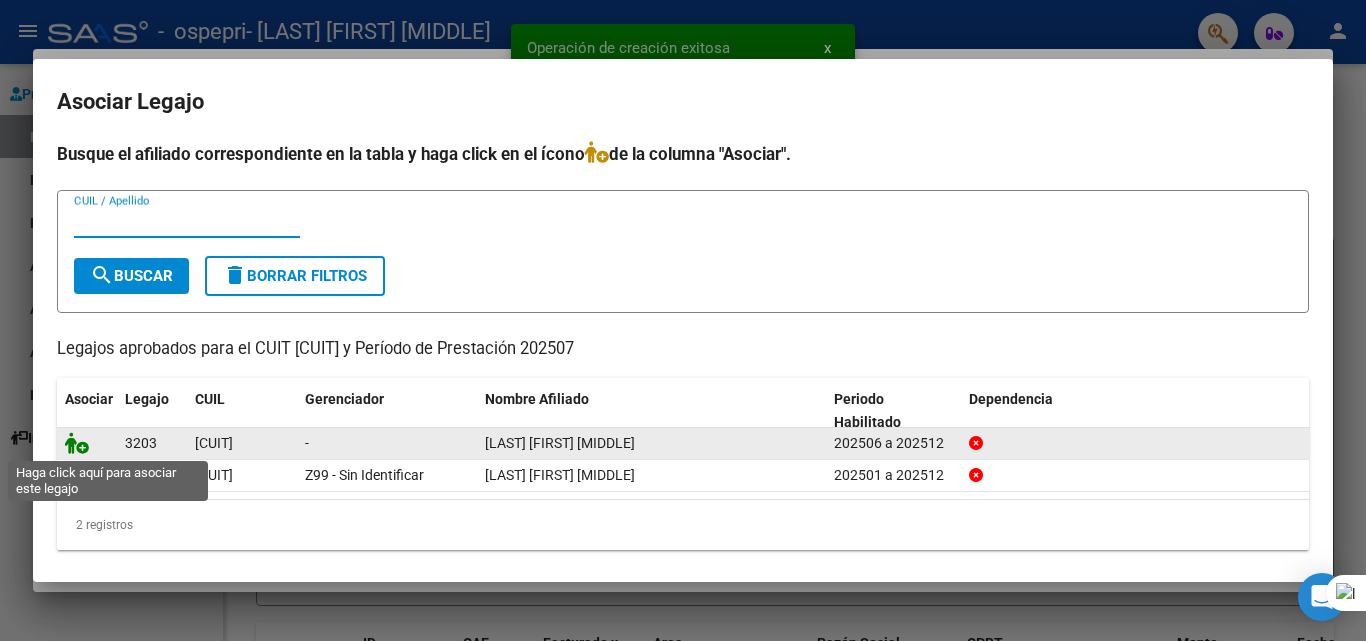 click 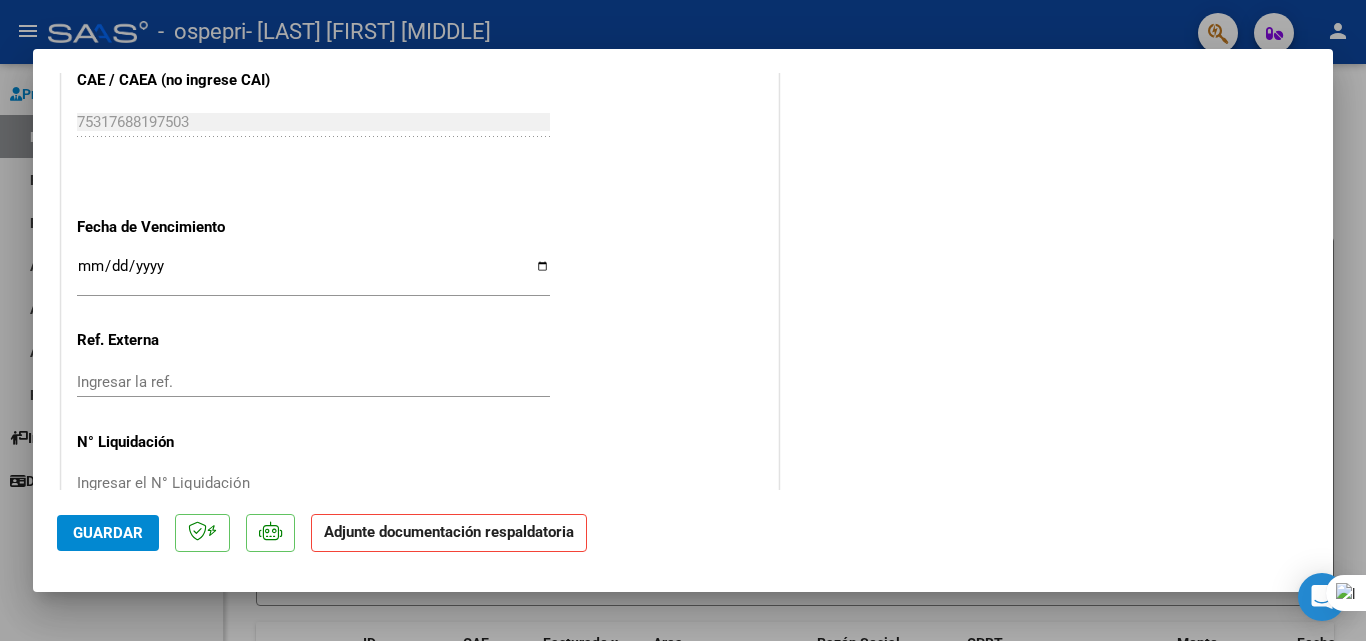 scroll, scrollTop: 1373, scrollLeft: 0, axis: vertical 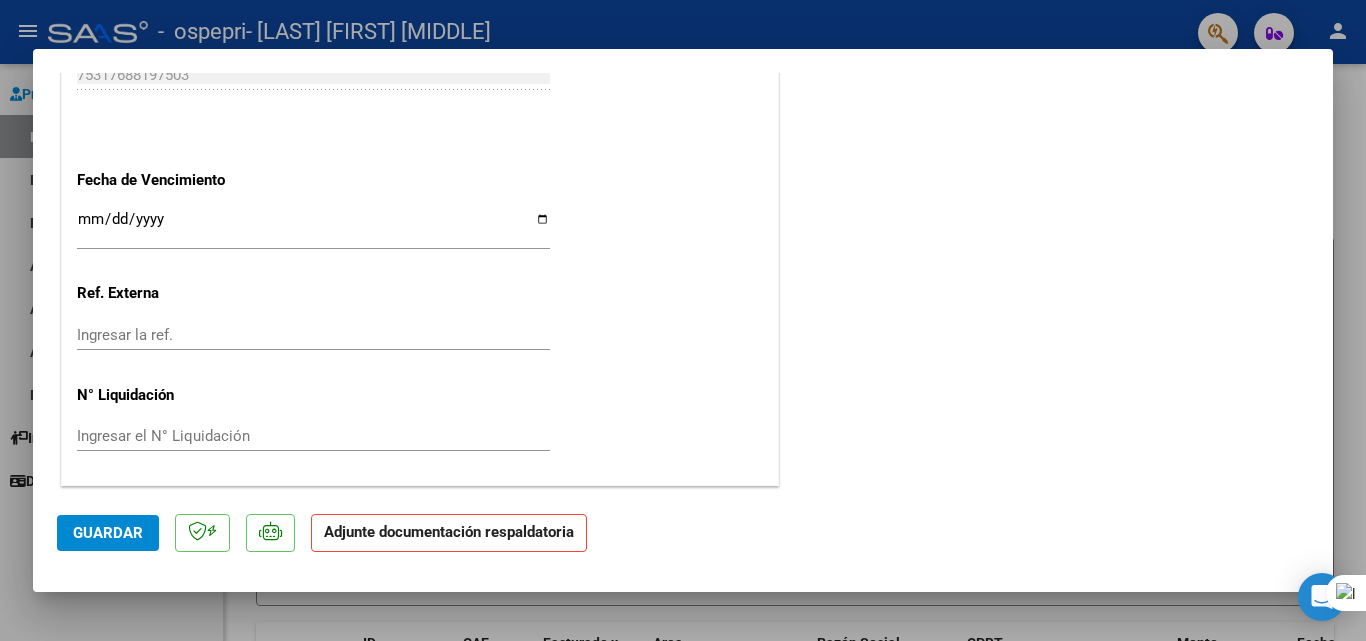 click on "Adjunte documentación respaldatoria" 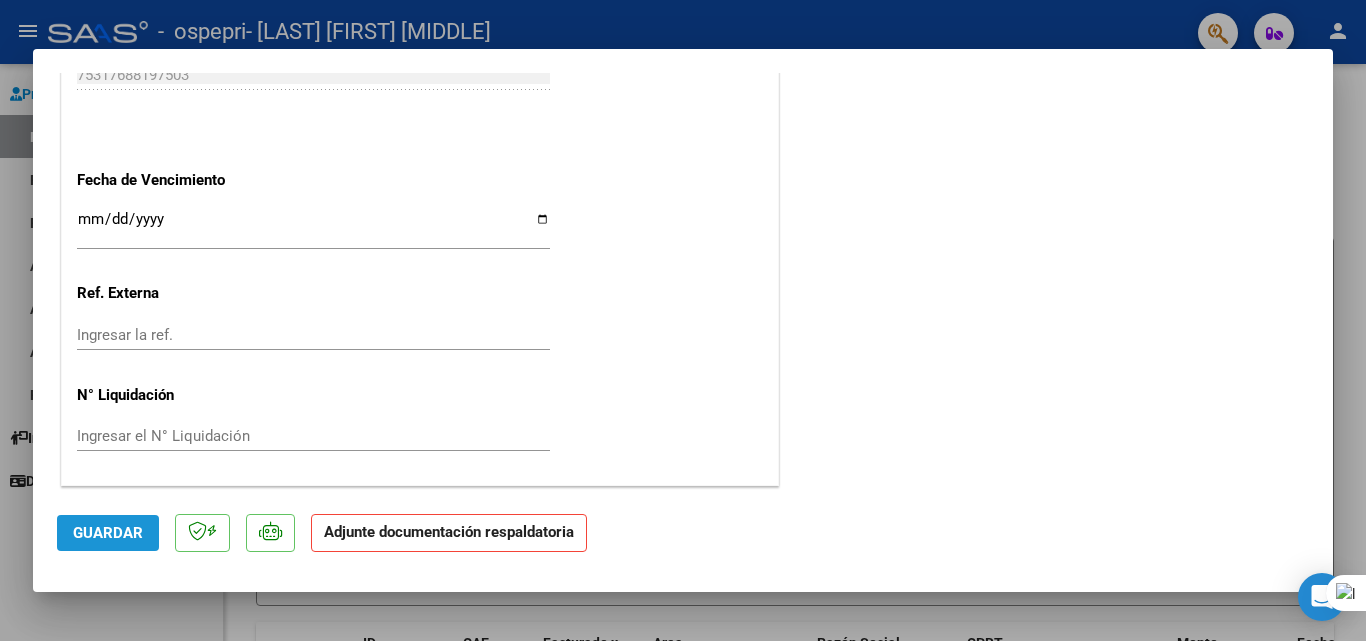 click on "Guardar" 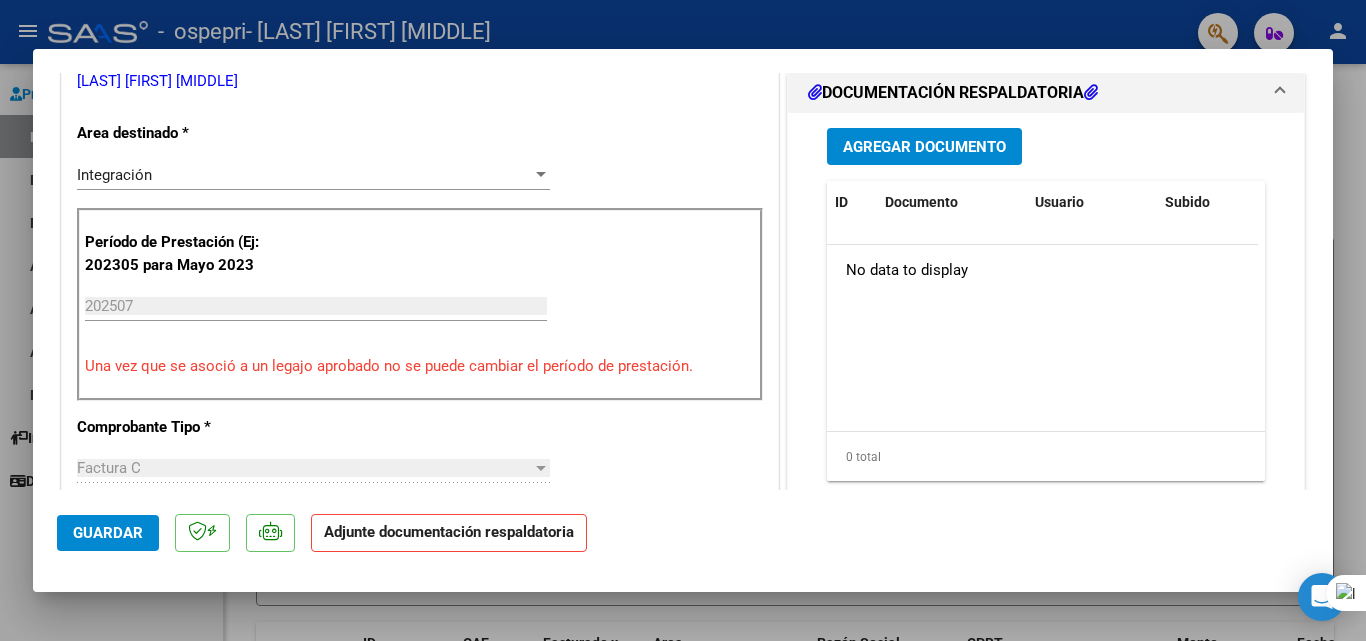 scroll, scrollTop: 268, scrollLeft: 0, axis: vertical 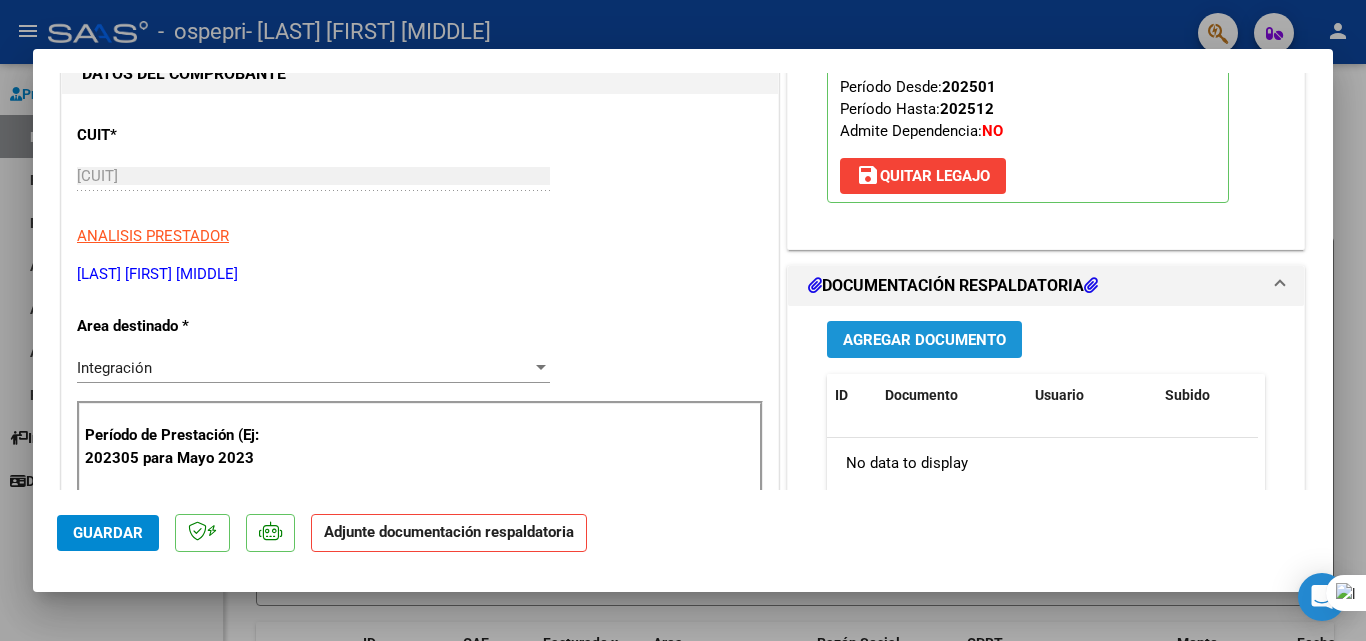click on "Agregar Documento" at bounding box center [924, 340] 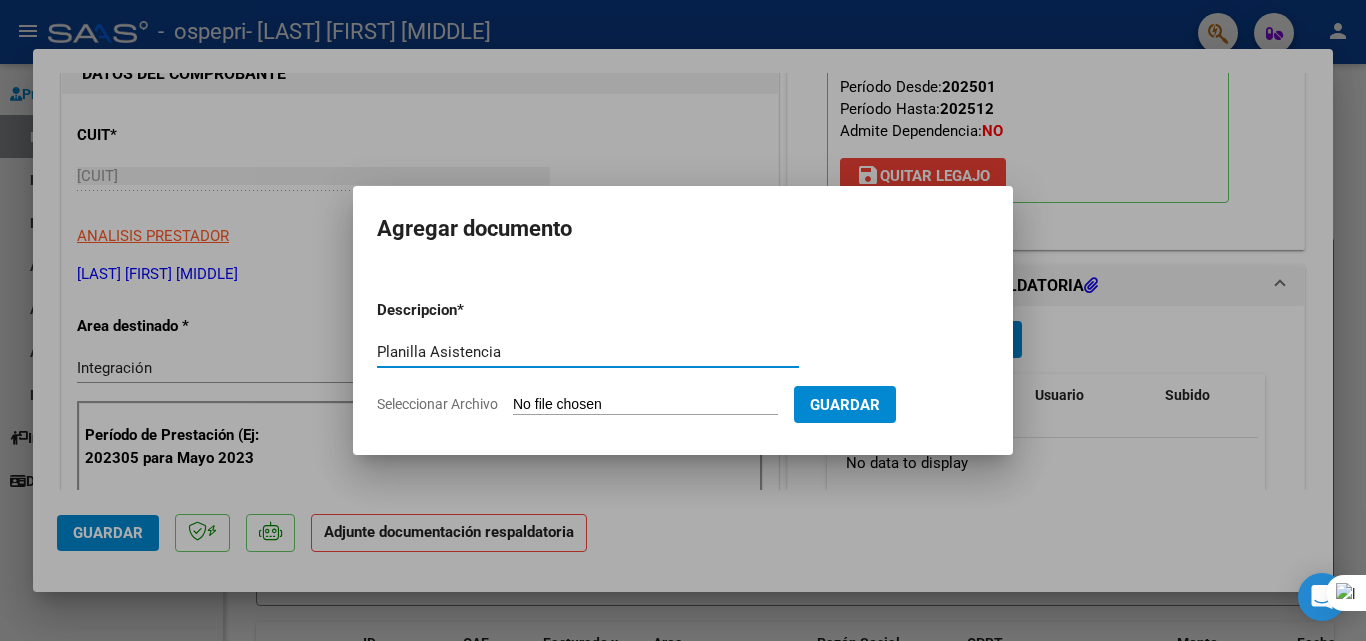 type on "Planilla Asistencia" 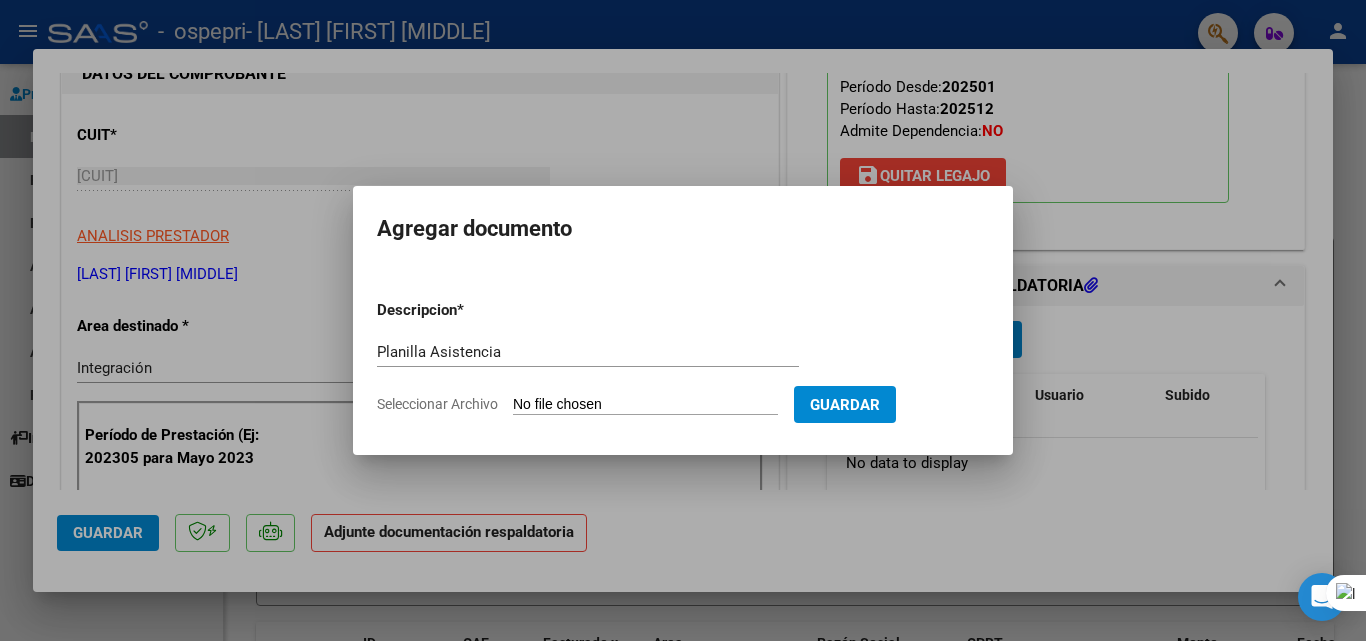 click on "Descripcion * Planilla Asistencia Escriba aquí una descripcion Seleccionar Archivo Guardar" at bounding box center [683, 357] 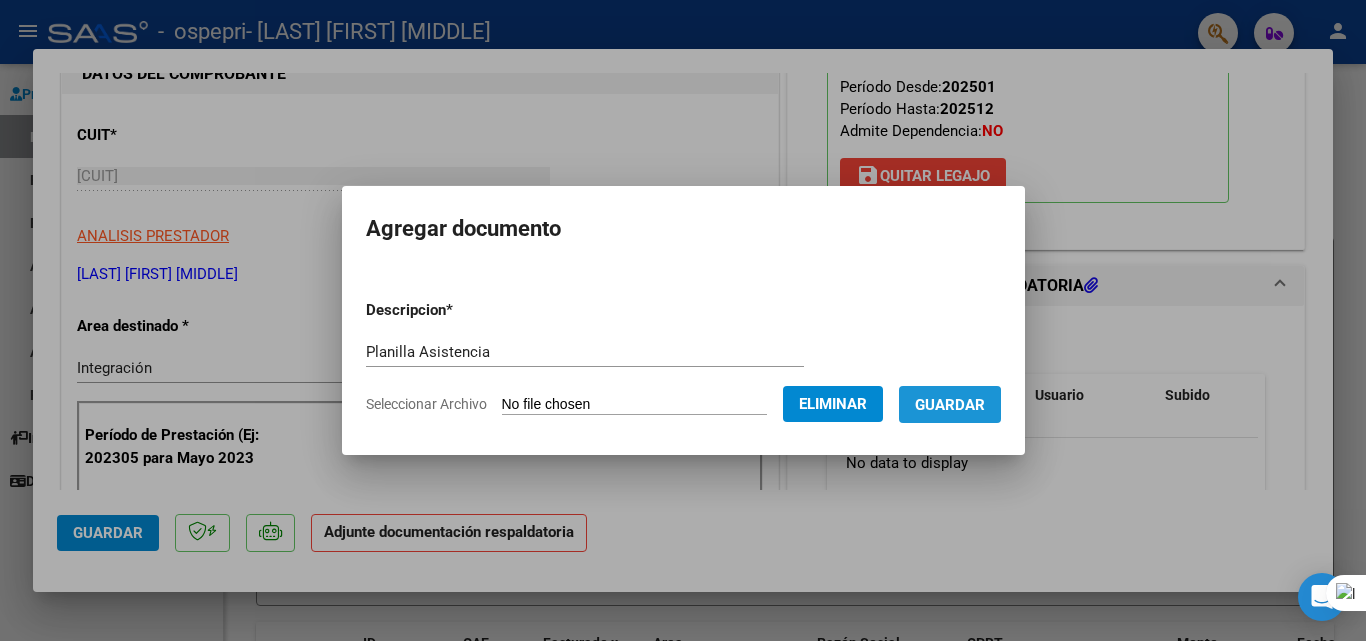 click on "Guardar" at bounding box center [950, 405] 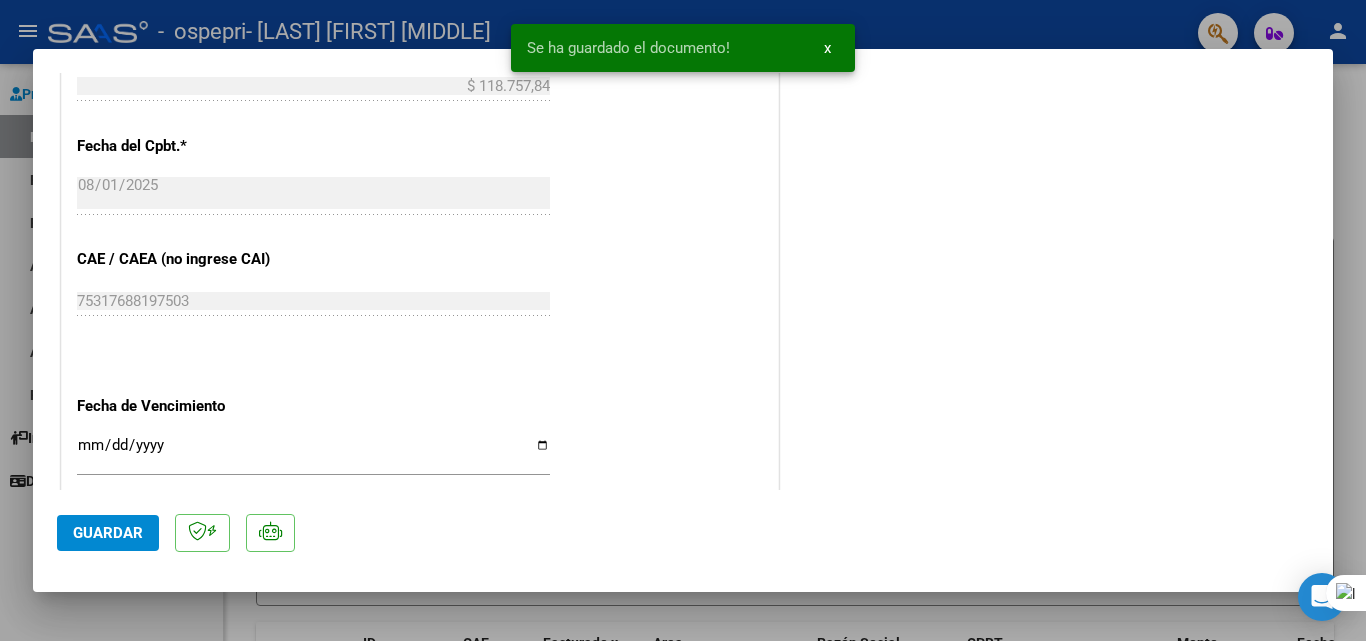 scroll, scrollTop: 1373, scrollLeft: 0, axis: vertical 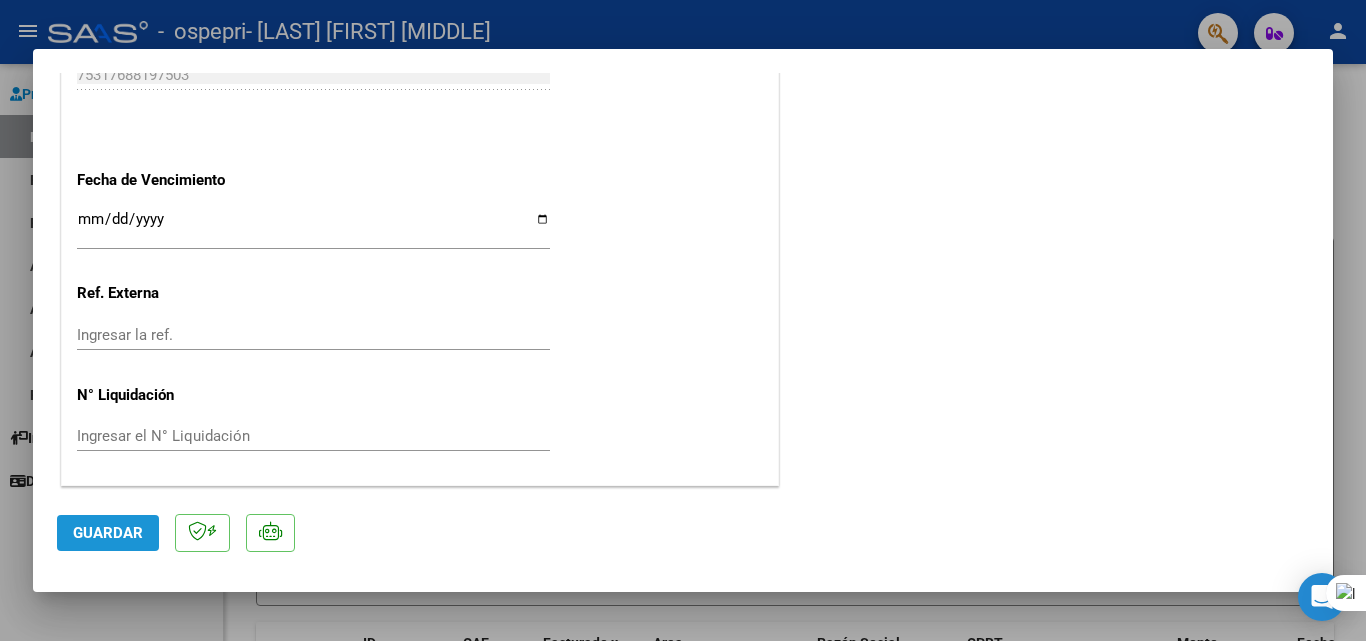 click on "Guardar" 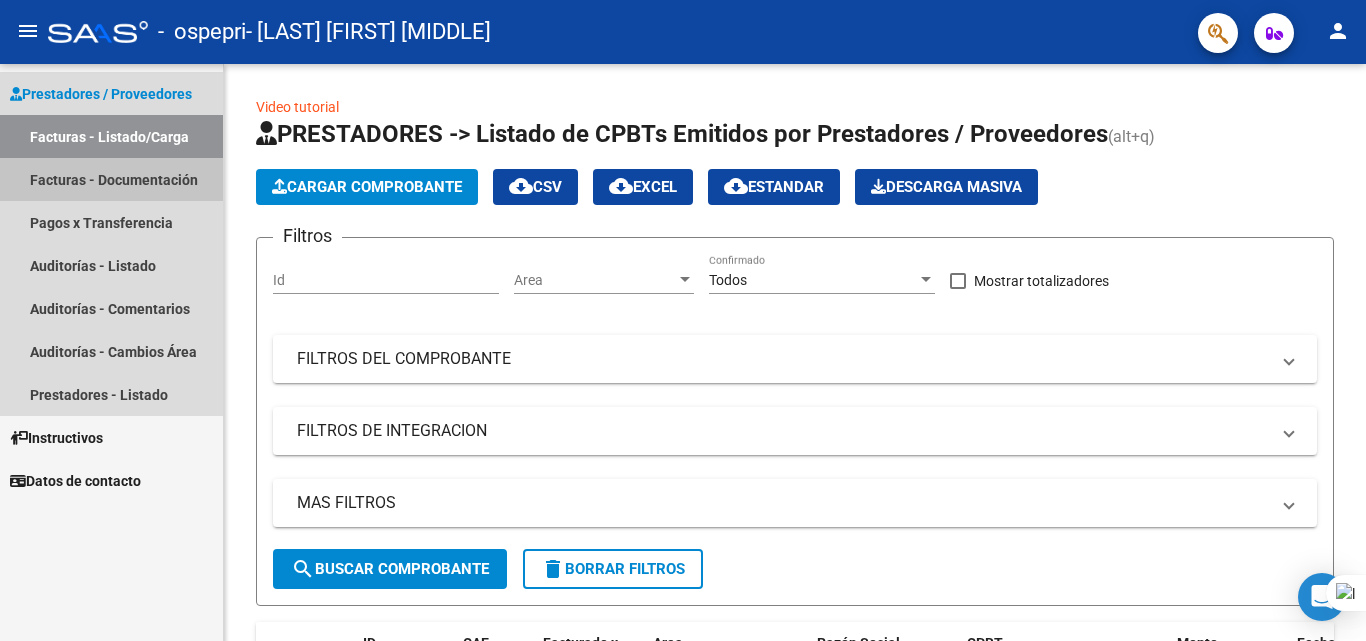 click on "Facturas - Documentación" at bounding box center [111, 179] 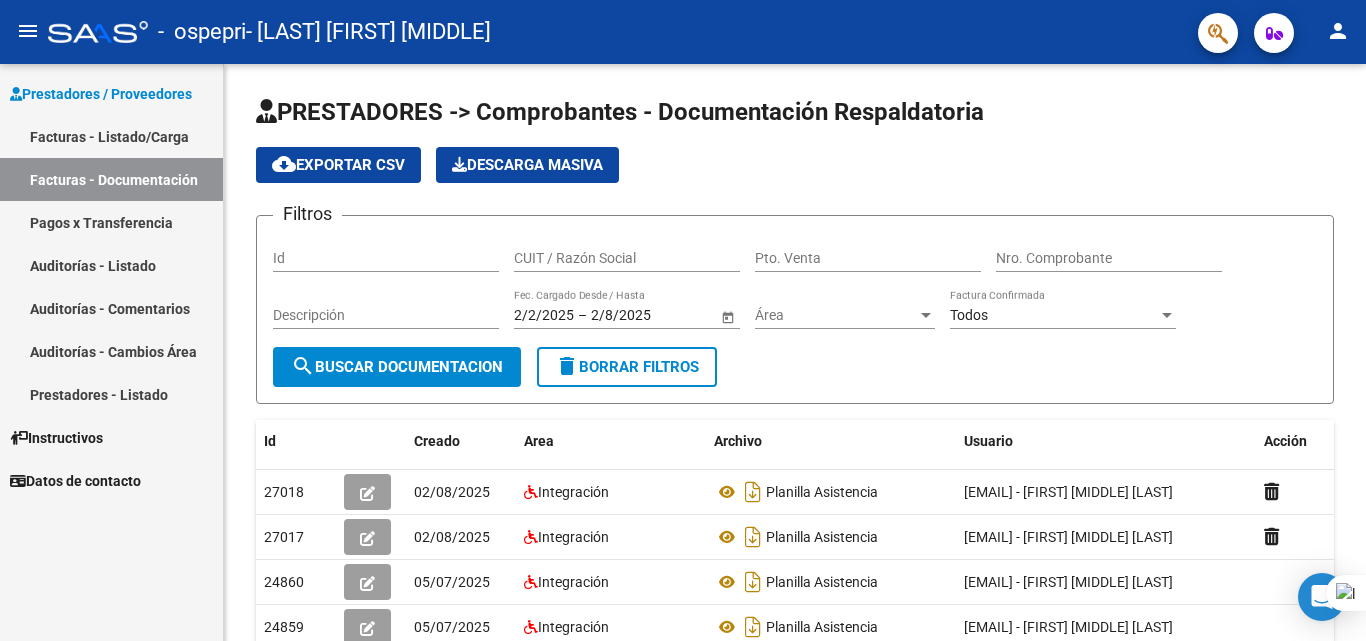 drag, startPoint x: 1365, startPoint y: 383, endPoint x: 1365, endPoint y: 458, distance: 75 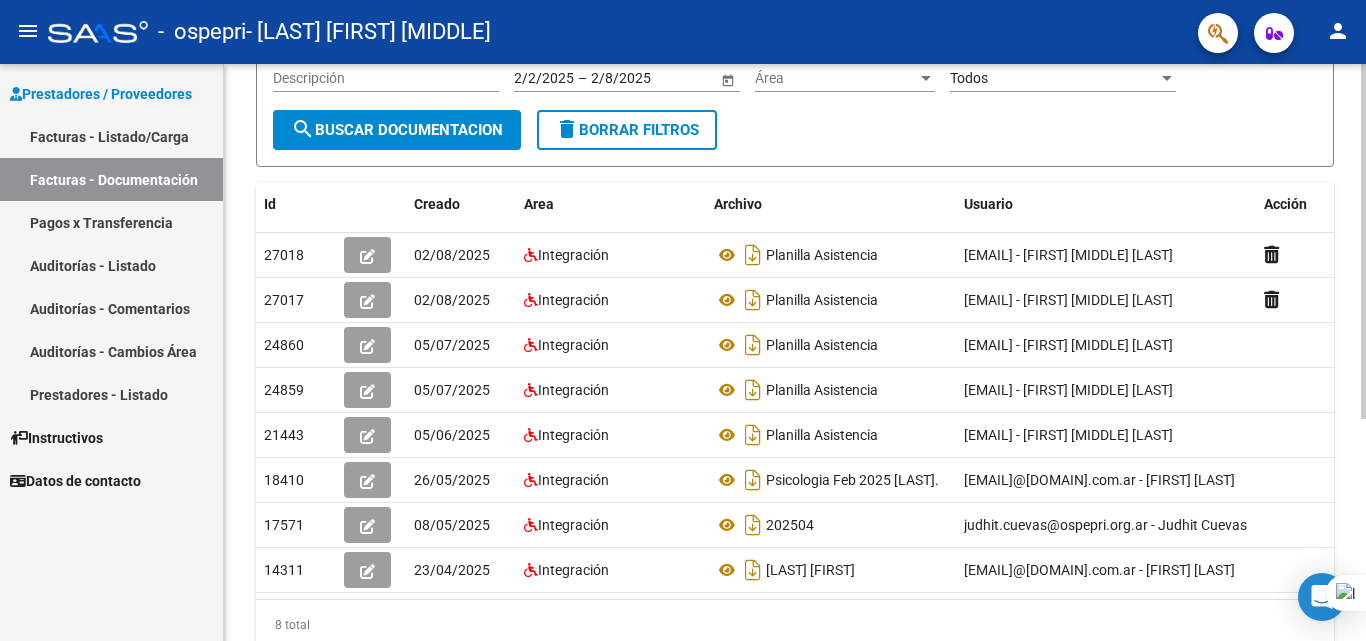 scroll, scrollTop: 361, scrollLeft: 0, axis: vertical 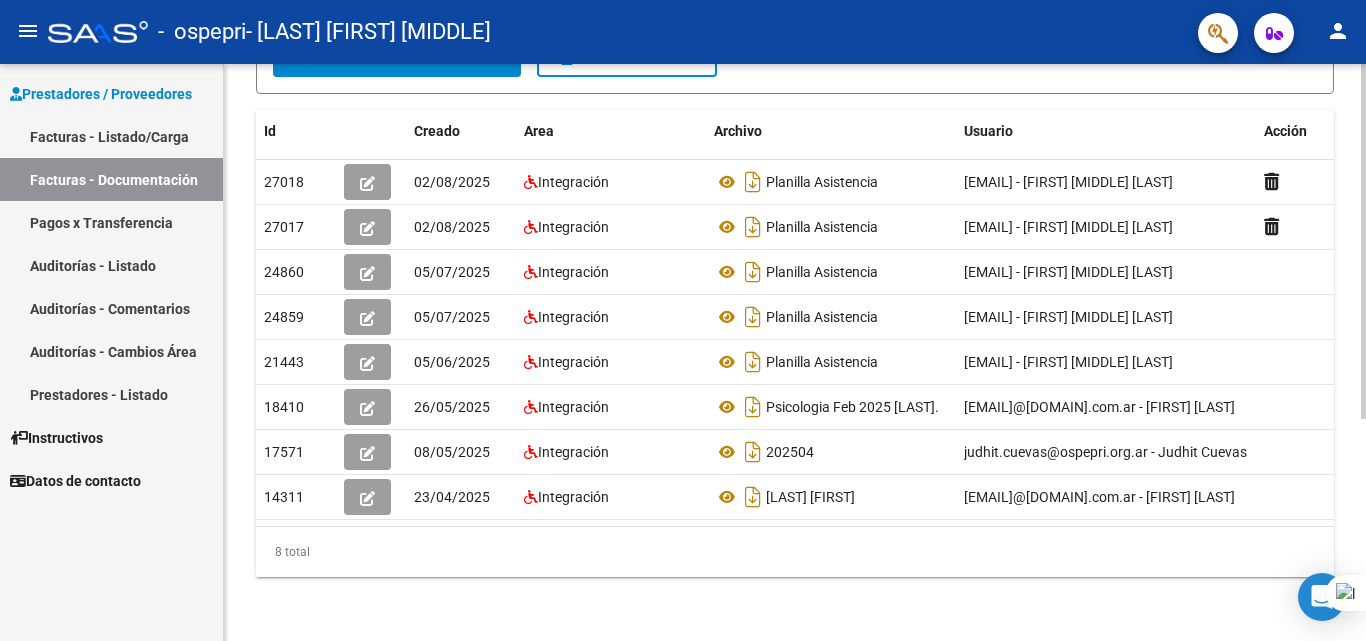 click on "menu - ospepri - [LAST] [FIRST] [MIDDLE] person Prestadores / Proveedores Facturas - Listado/Carga Facturas - Documentación Pagos x Transferencia Auditorías - Listado Auditorías - Comentarios Auditorías - Cambios Área Prestadores - Listado Instructivos Datos de contacto PRESTADORES -> Comprobantes - Documentación Respaldatoria cloud_download Exportar CSV Descarga Masiva
Filtros Id CUIT / Razón Social Pto. Venta Nro. Comprobante Descripción 2/2/2025 2/2/2025 – 2/8/2025 2/8/2025 Fec. Cargado Desde / Hasta Área Área Todos Factura Confirmada search Buscar Documentacion delete Borrar Filtros Id Creado Area Archivo Usuario Acción 27018
02/08/2025 Integración Planilla Asistencia [EMAIL] - [FIRST] [MIDDLE] [LAST] 27017
02/08/2025 Integración Planilla Asistencia [EMAIL] - [FIRST] [MIDDLE] [LAST] 24860
05/07/2025 Integración Planilla Asistencia 24859
05/07/2025 Integración 21443" at bounding box center [683, 320] 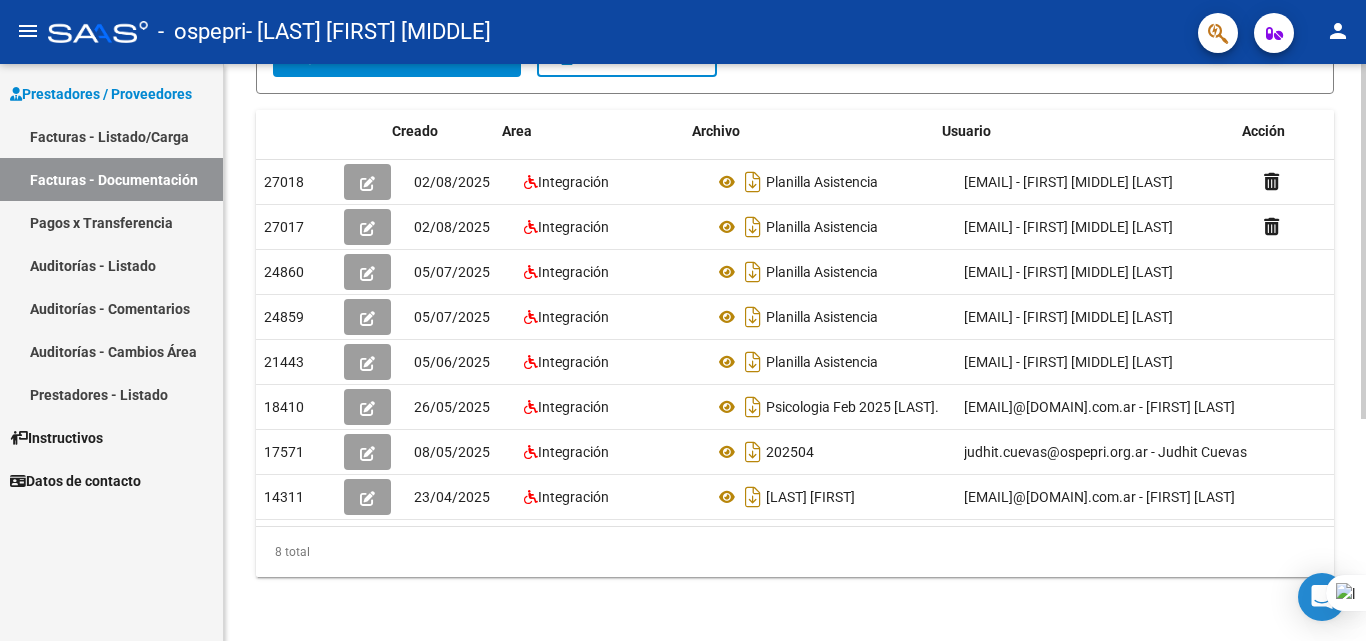 scroll, scrollTop: 0, scrollLeft: 22, axis: horizontal 